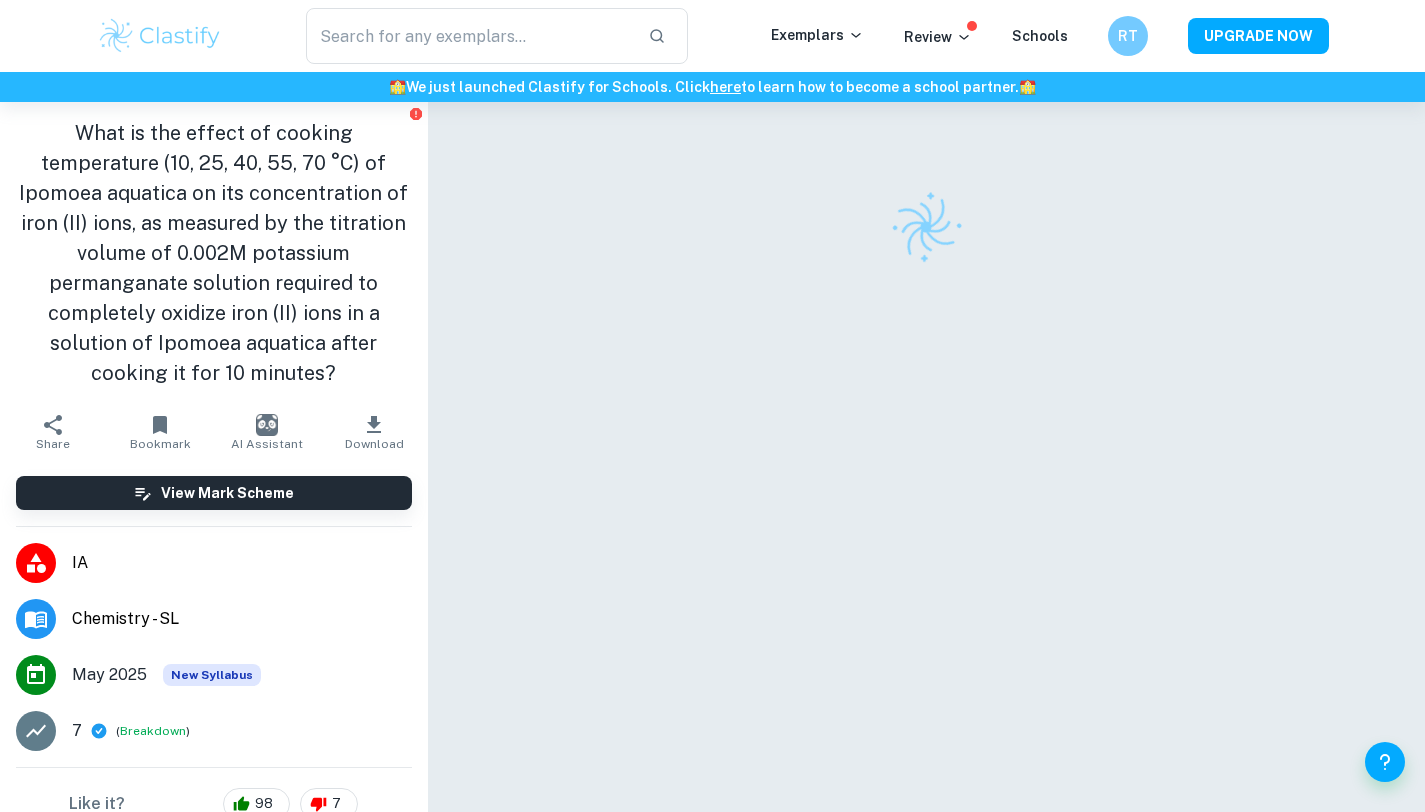 scroll, scrollTop: 0, scrollLeft: 0, axis: both 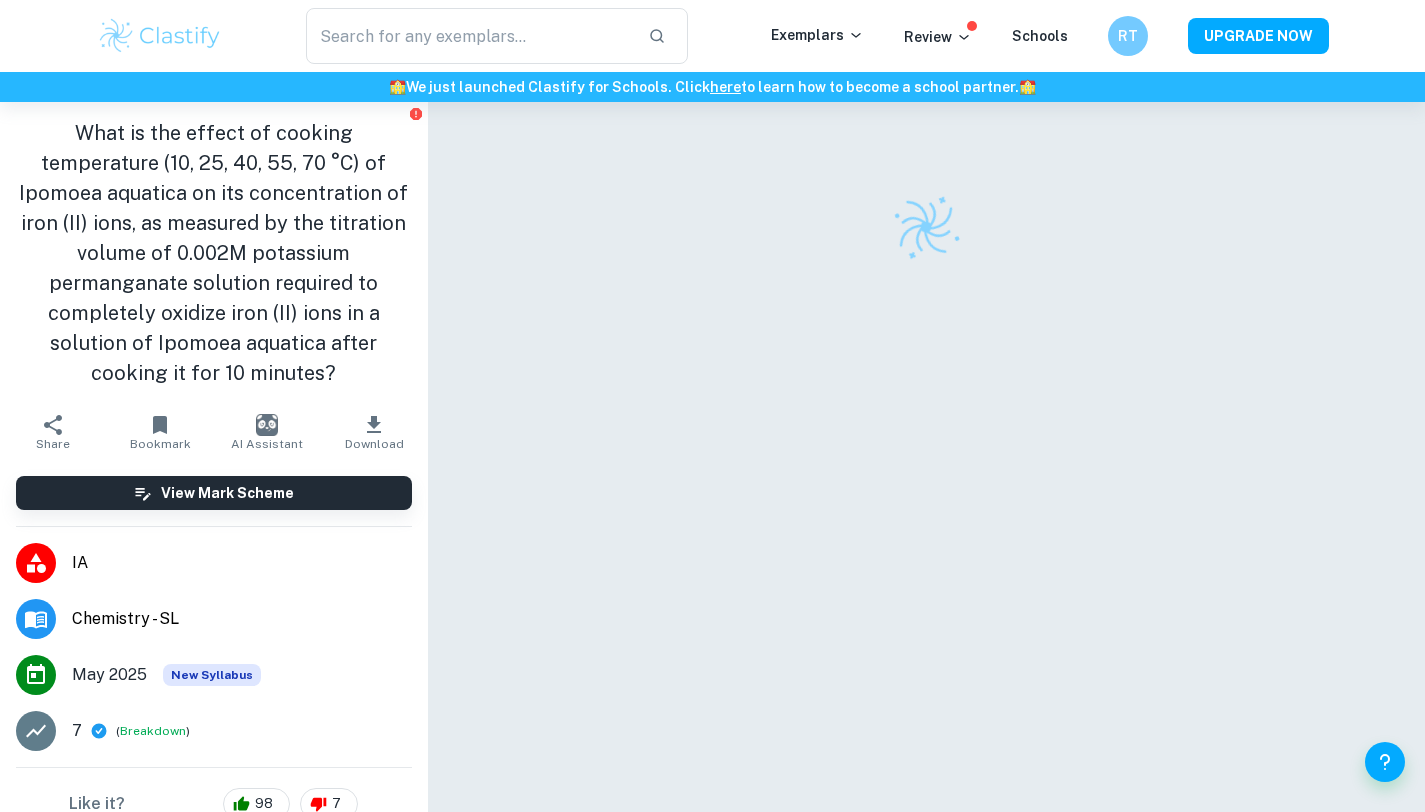 click on "Incorrect Criterion A The student clearly states the independent and dependent variables in the research question or two correlated variables (if applicable) Comment The research question clearly states the independent variable as the cooking temperature of Ipomoea aquatica, and the dependent variable as the concentration of iron (III) ions, however, no unit for the concentration of ions is present. The student is recommended to state that the concentration of iron (III) ions will be measured in g/dm^3 Written by Timothy Ask Clai Correct Criterion A The student describes in the posed research question the method of analysis conducted Comment The student clearly states that a titration with potassium permanganate solution will be used as a method of investigation Written by Timothy Ask Clai Correct Criterion A The document includes a background theory section, and concepts directly relevant to the research question are described Comment Written by Timothy Ask Clai Correct Criterion A Comment Written by Timothy" at bounding box center (927, 483) 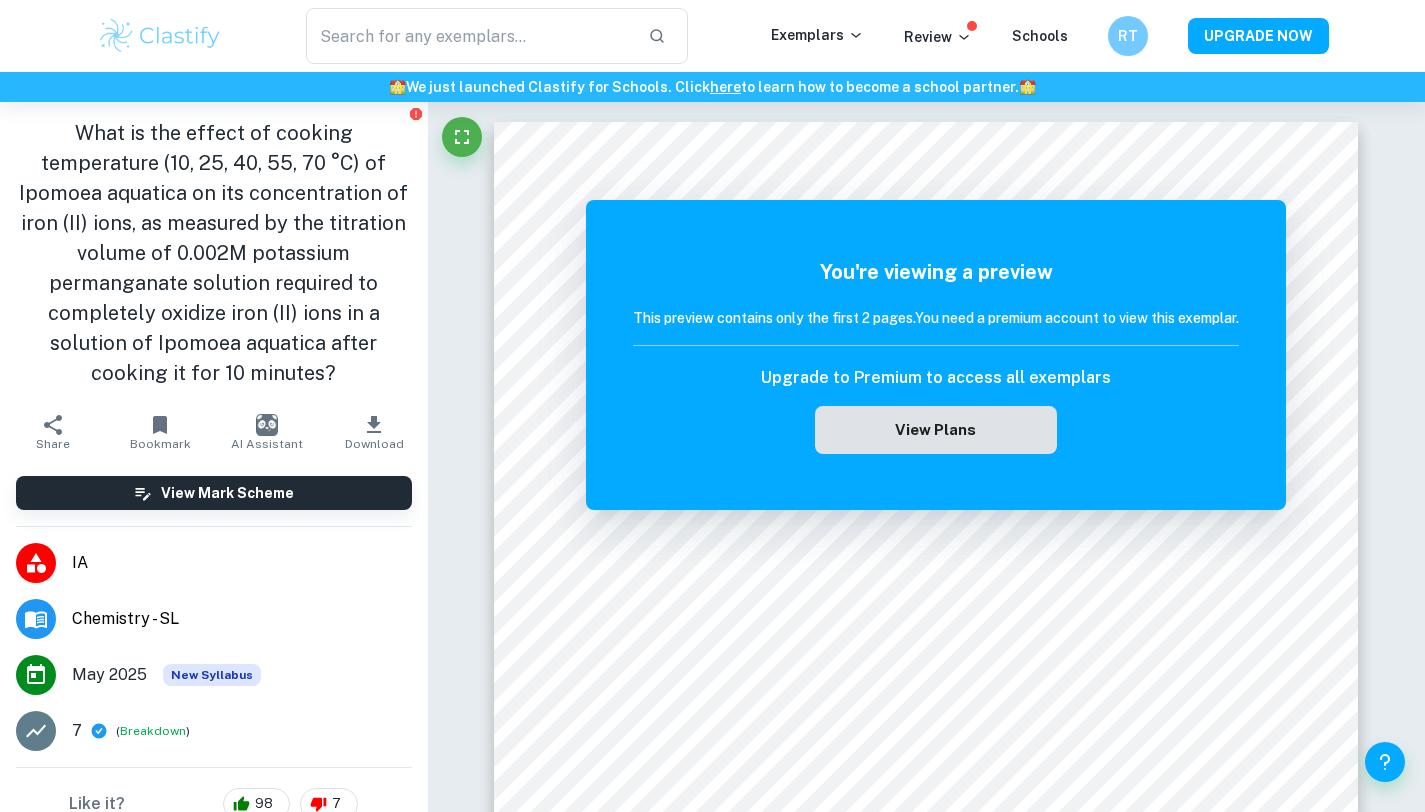click on "View Plans" at bounding box center [936, 430] 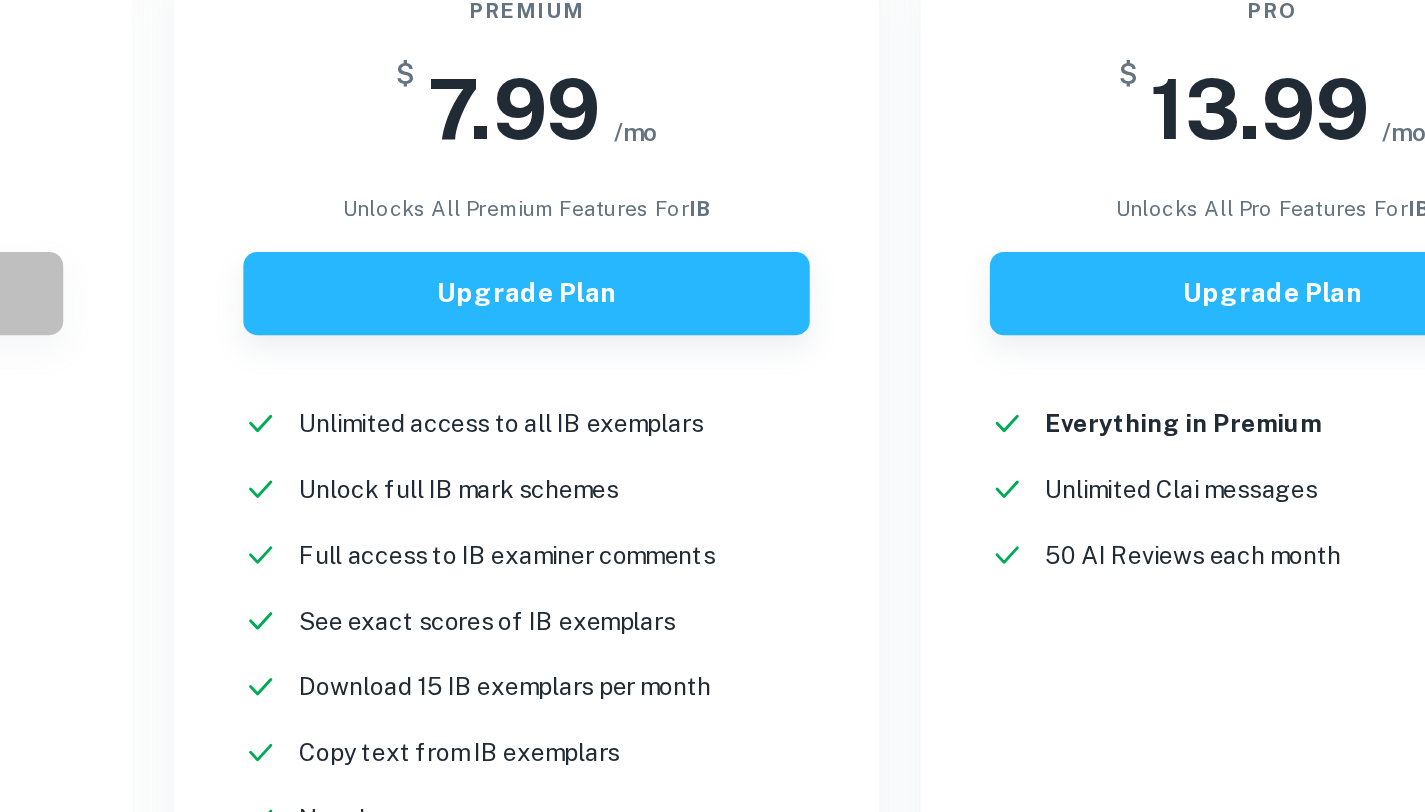 scroll, scrollTop: 235, scrollLeft: 0, axis: vertical 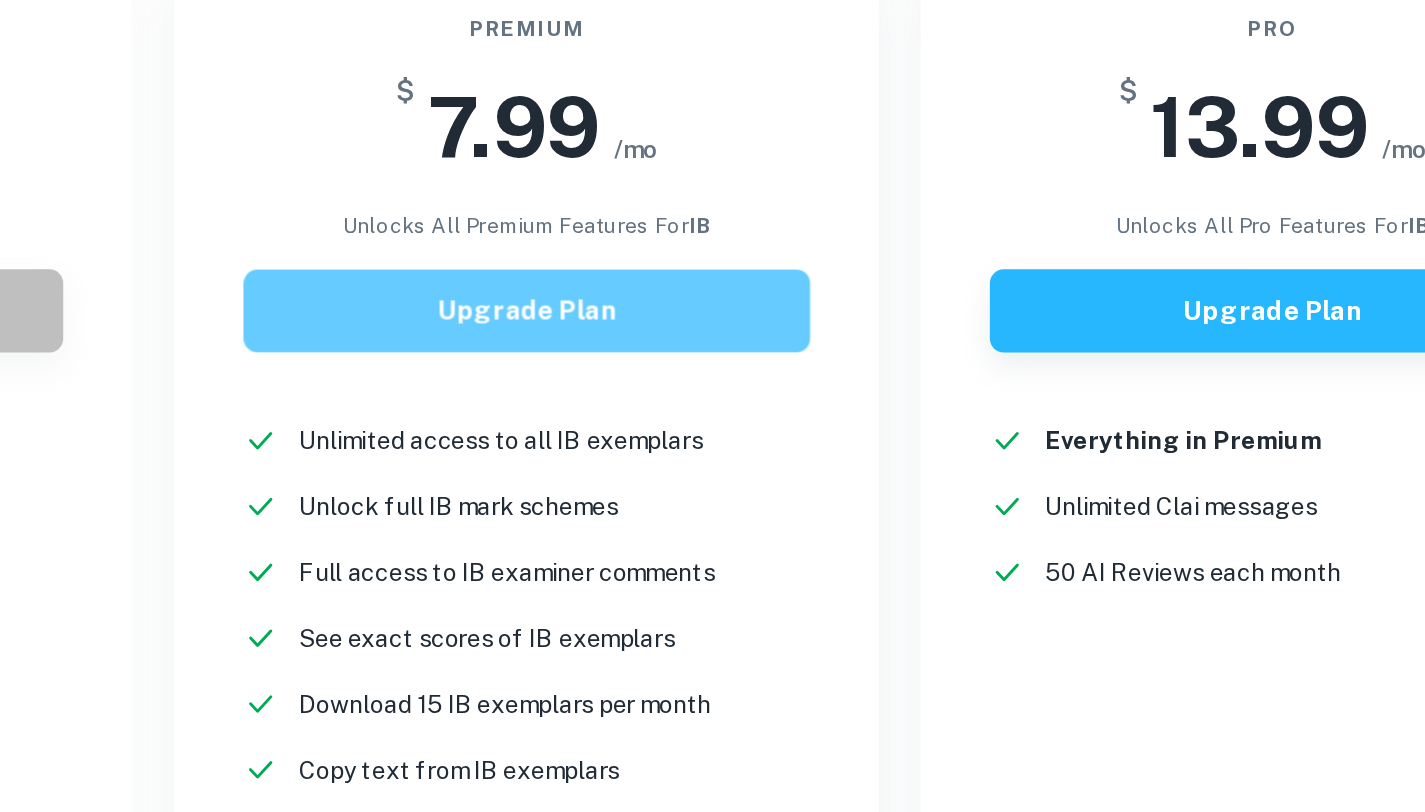 click on "Upgrade Plan" at bounding box center [712, 454] 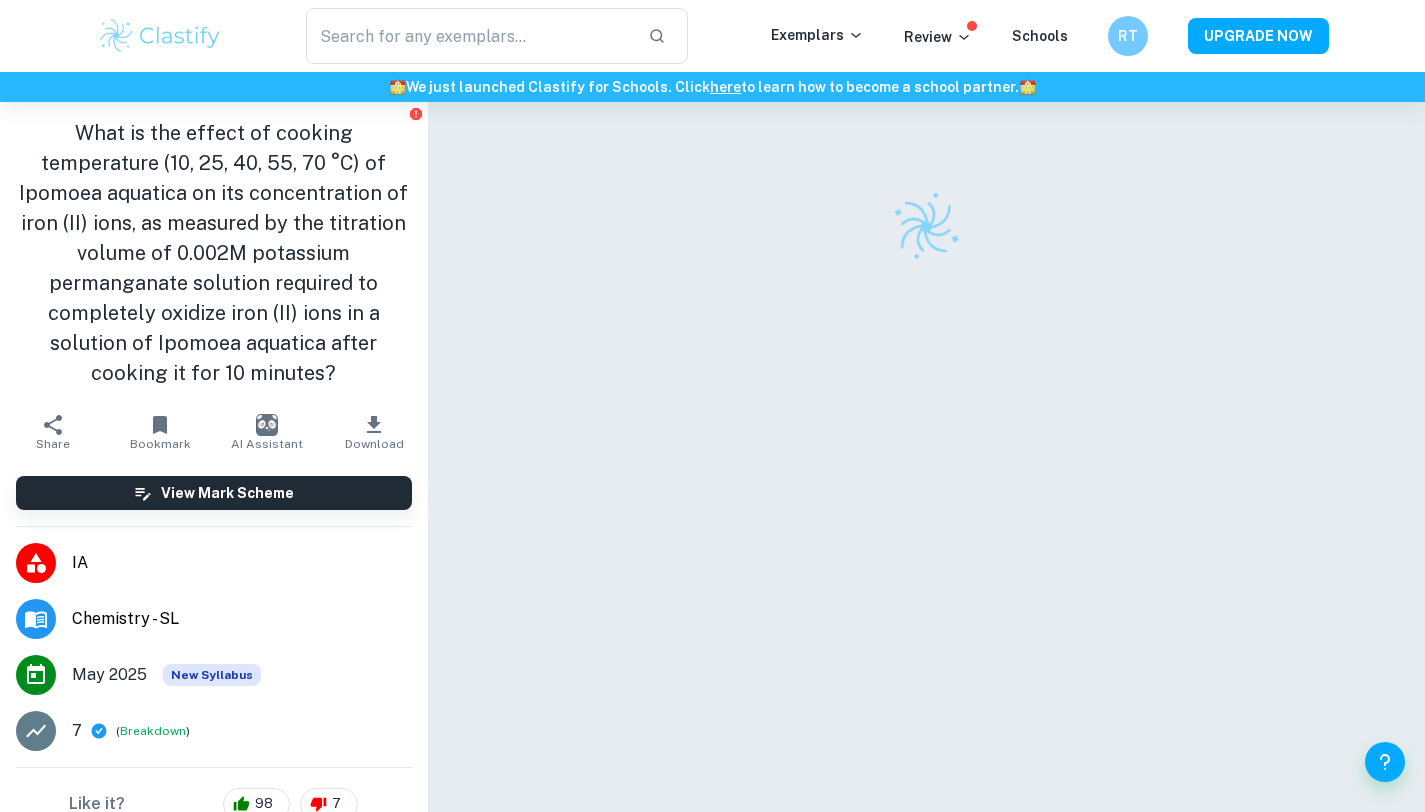 scroll, scrollTop: 0, scrollLeft: 0, axis: both 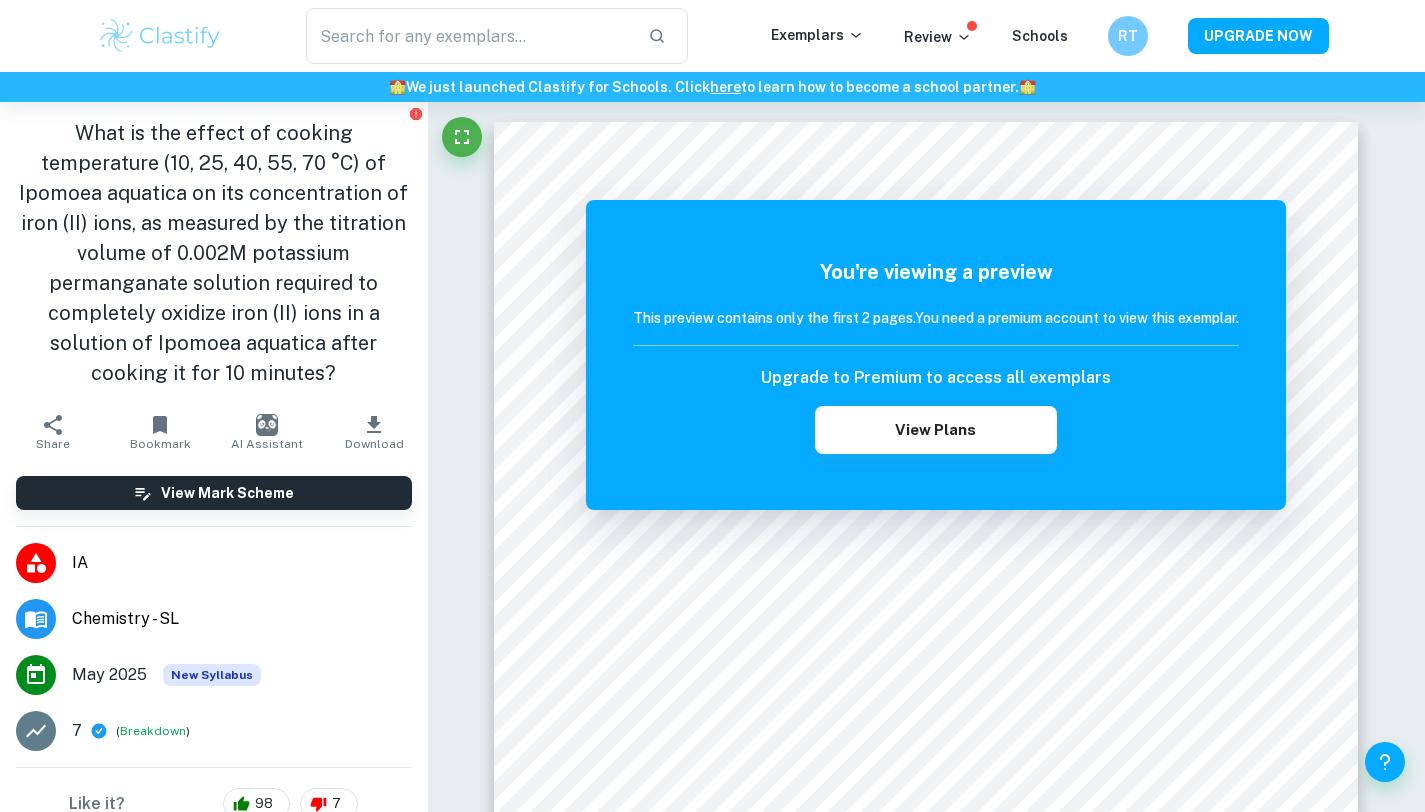 click on "What is the effect of cooking temperature (10, 25, 40, 55, 70 °C) of Ipomoea aquatica on its concentration of iron (II) ions, as measured by the titration volume of 0.002M potassium permanganate solution required to completely oxidize iron (II) ions in a solution of Ipomoea aquatica after cooking it for 10 minutes?" at bounding box center (214, 253) 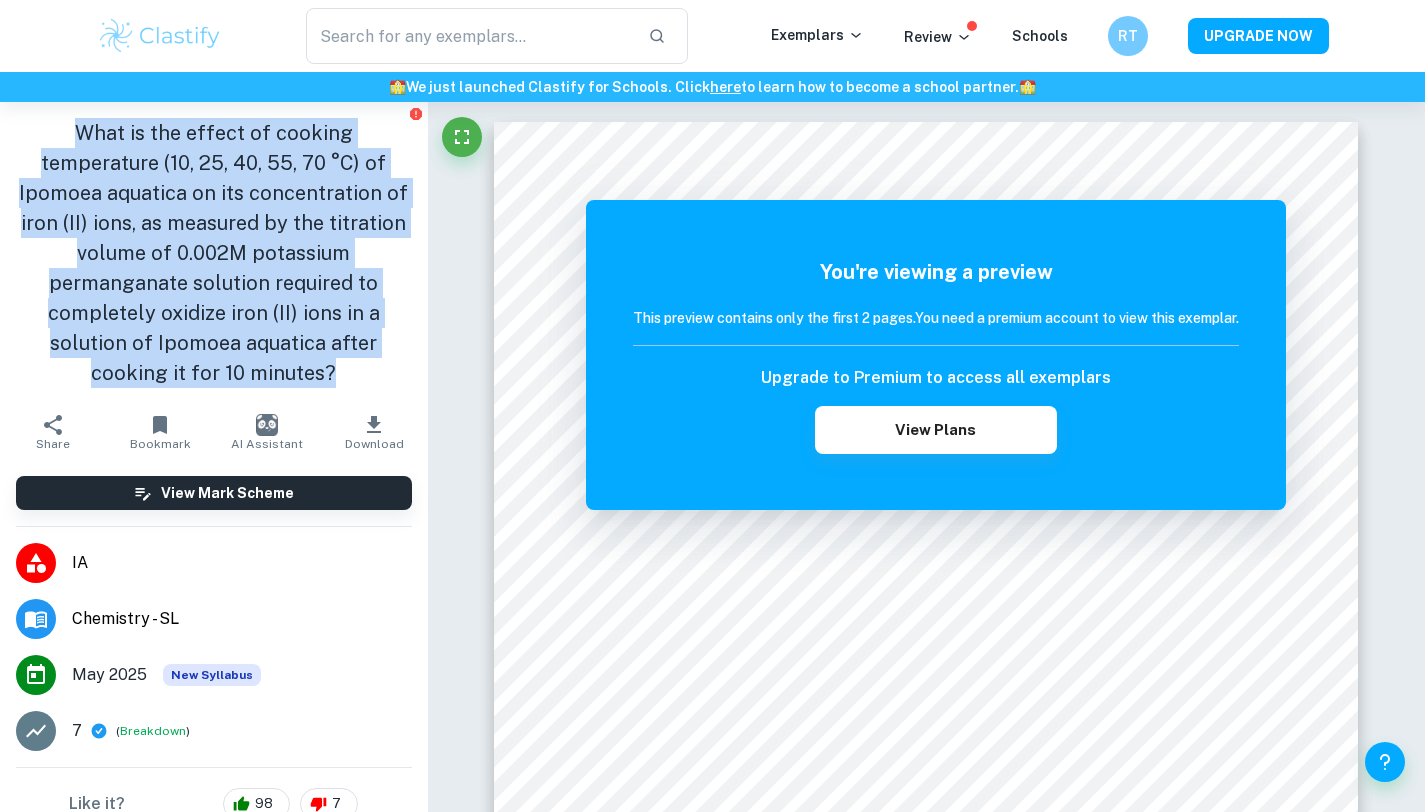 drag, startPoint x: 78, startPoint y: 130, endPoint x: 357, endPoint y: 382, distance: 375.95877 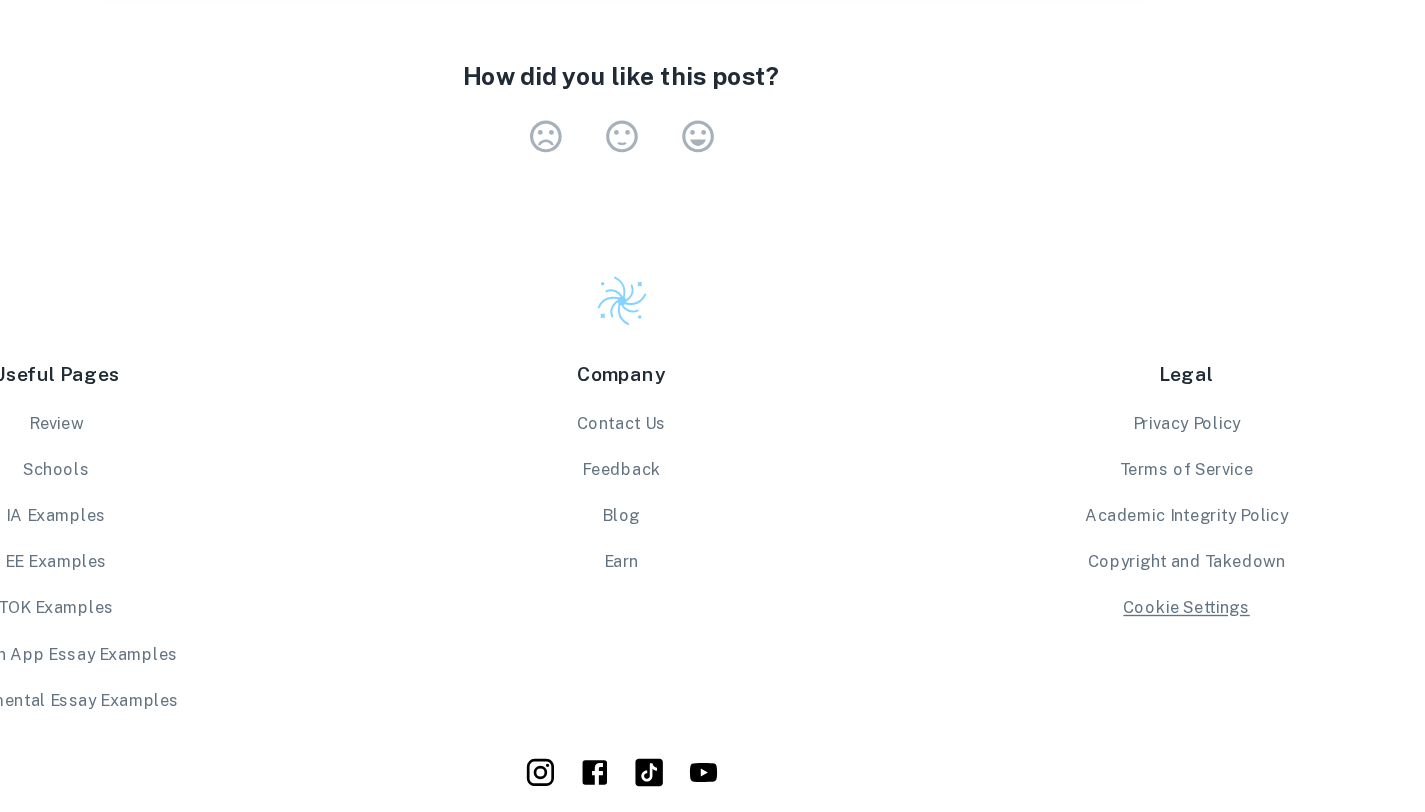 scroll, scrollTop: 2688, scrollLeft: 0, axis: vertical 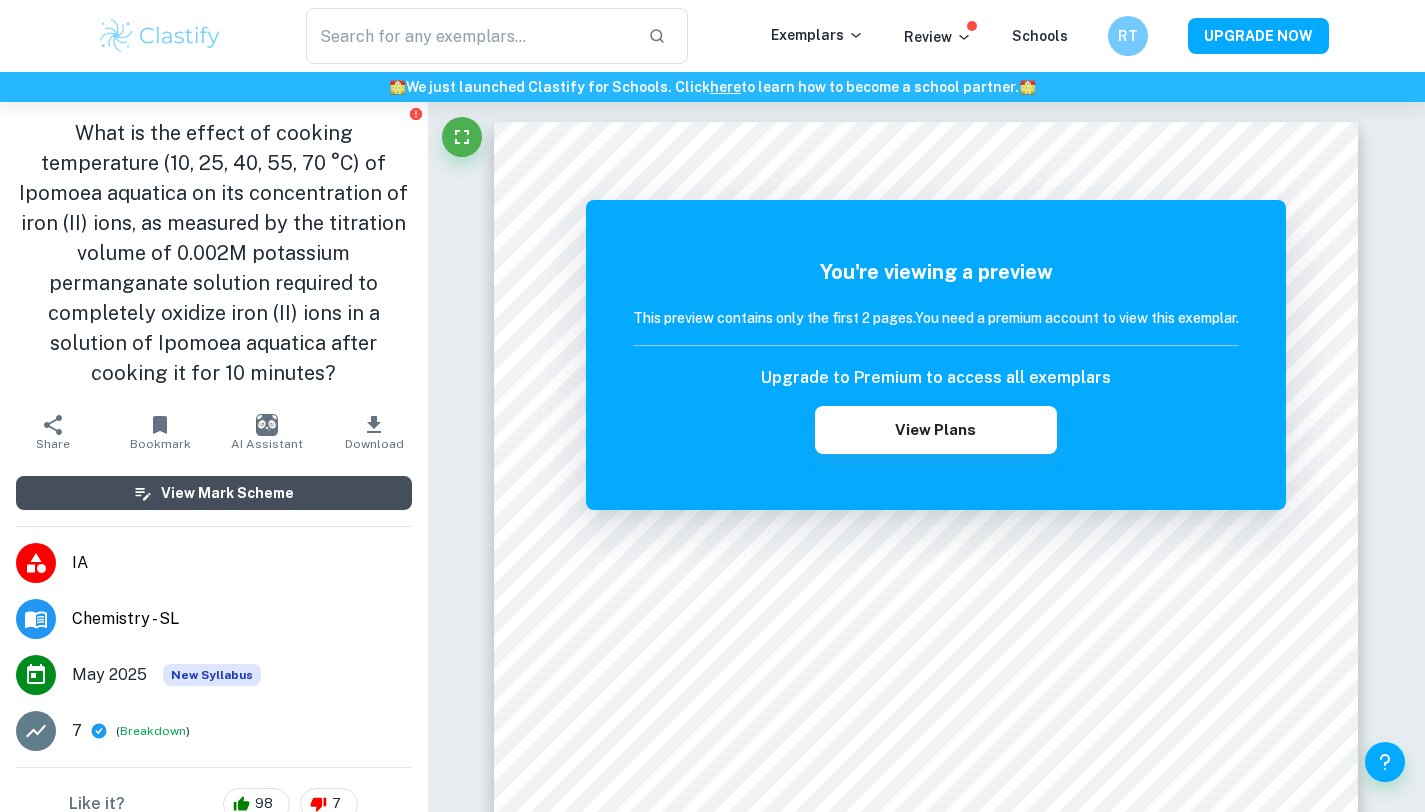click on "View Mark Scheme" at bounding box center (214, 493) 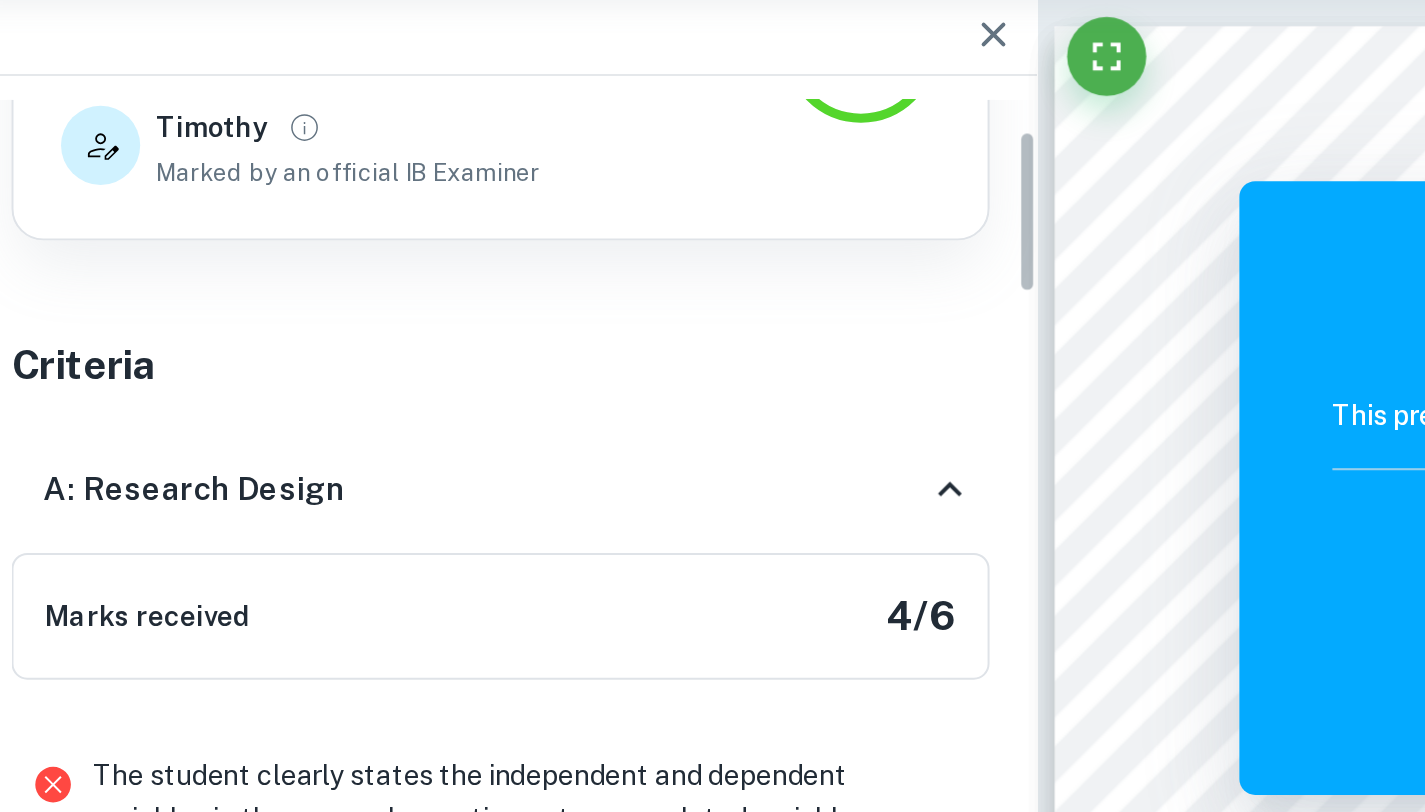 scroll, scrollTop: 0, scrollLeft: 0, axis: both 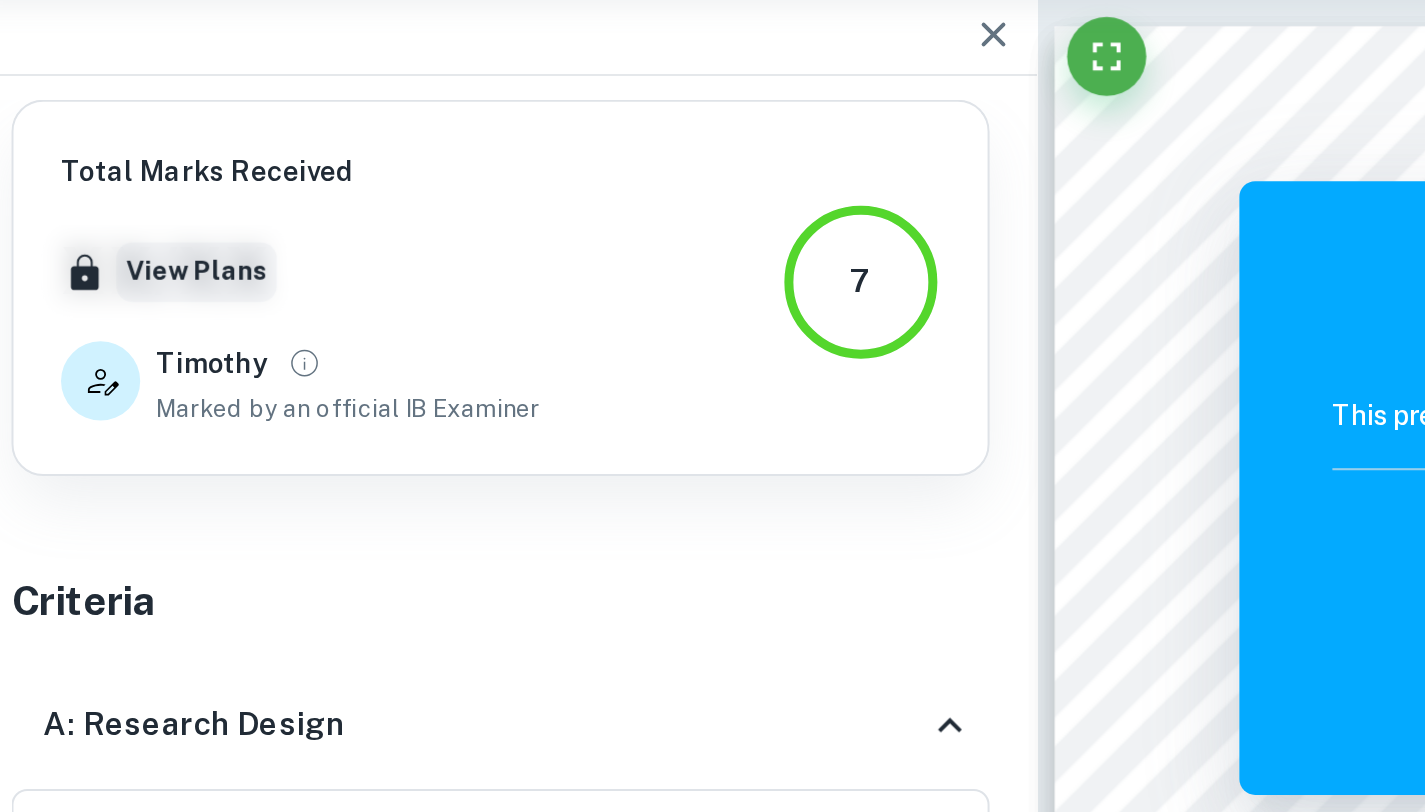 click on "View Plans" at bounding box center [117, 246] 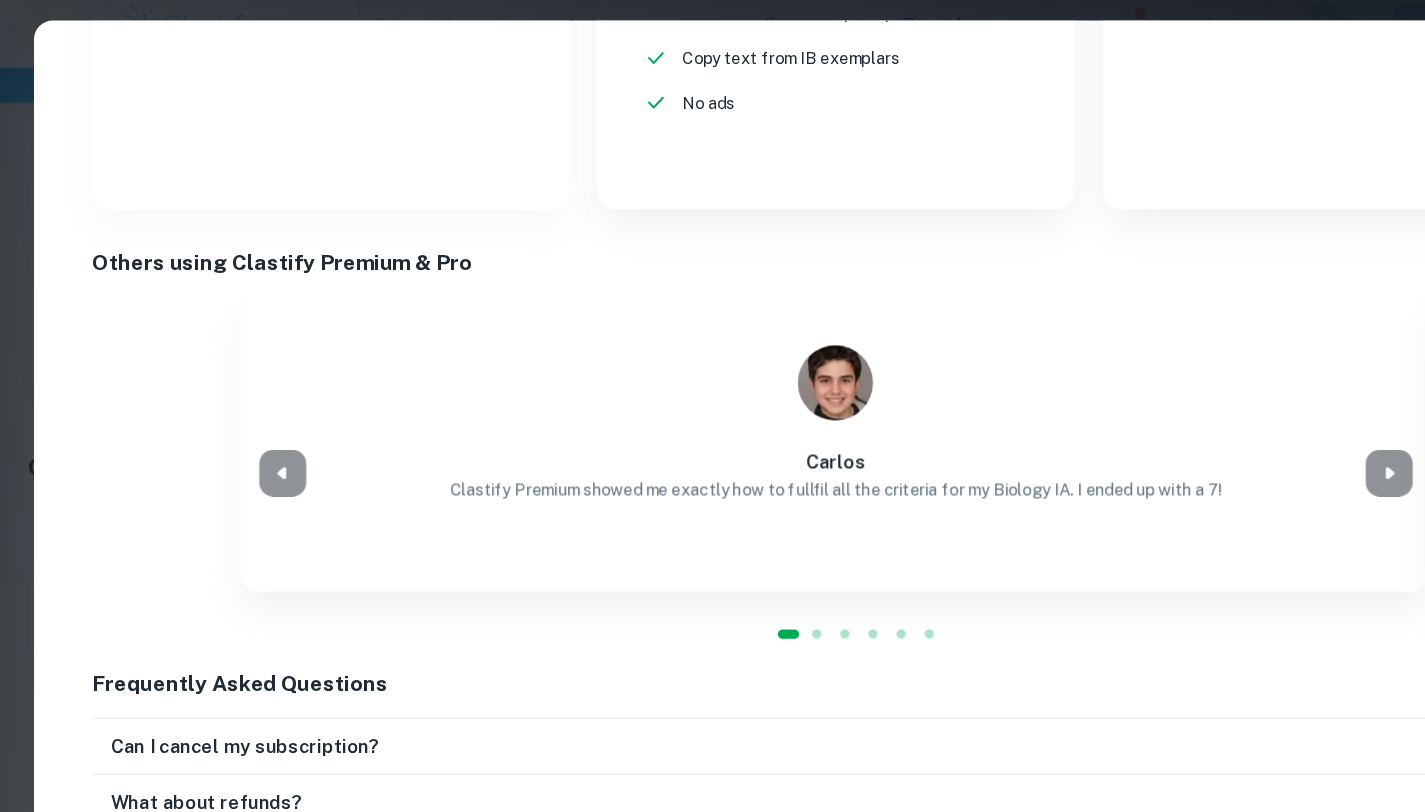 scroll, scrollTop: 969, scrollLeft: 0, axis: vertical 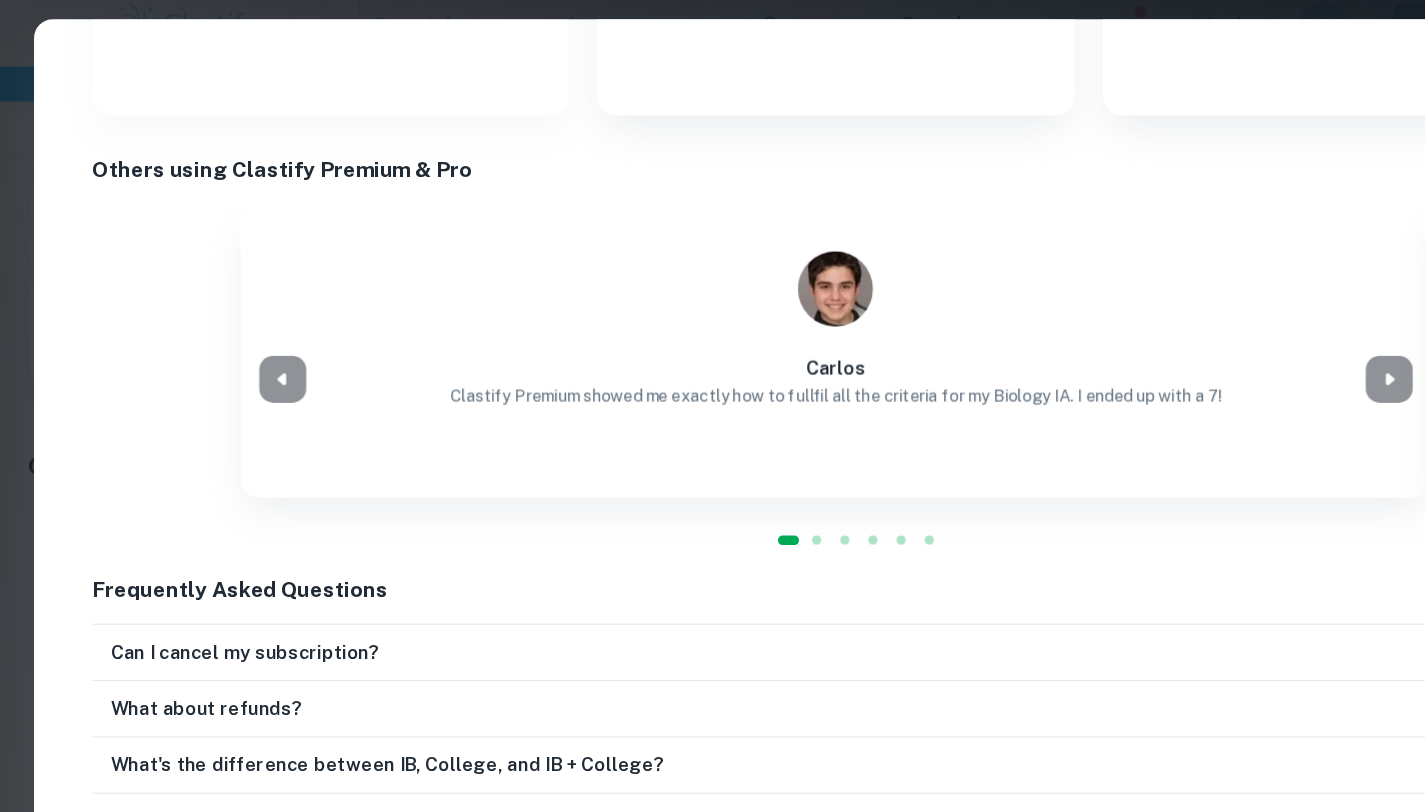 click on "Can I cancel my subscription?" at bounding box center (209, 572) 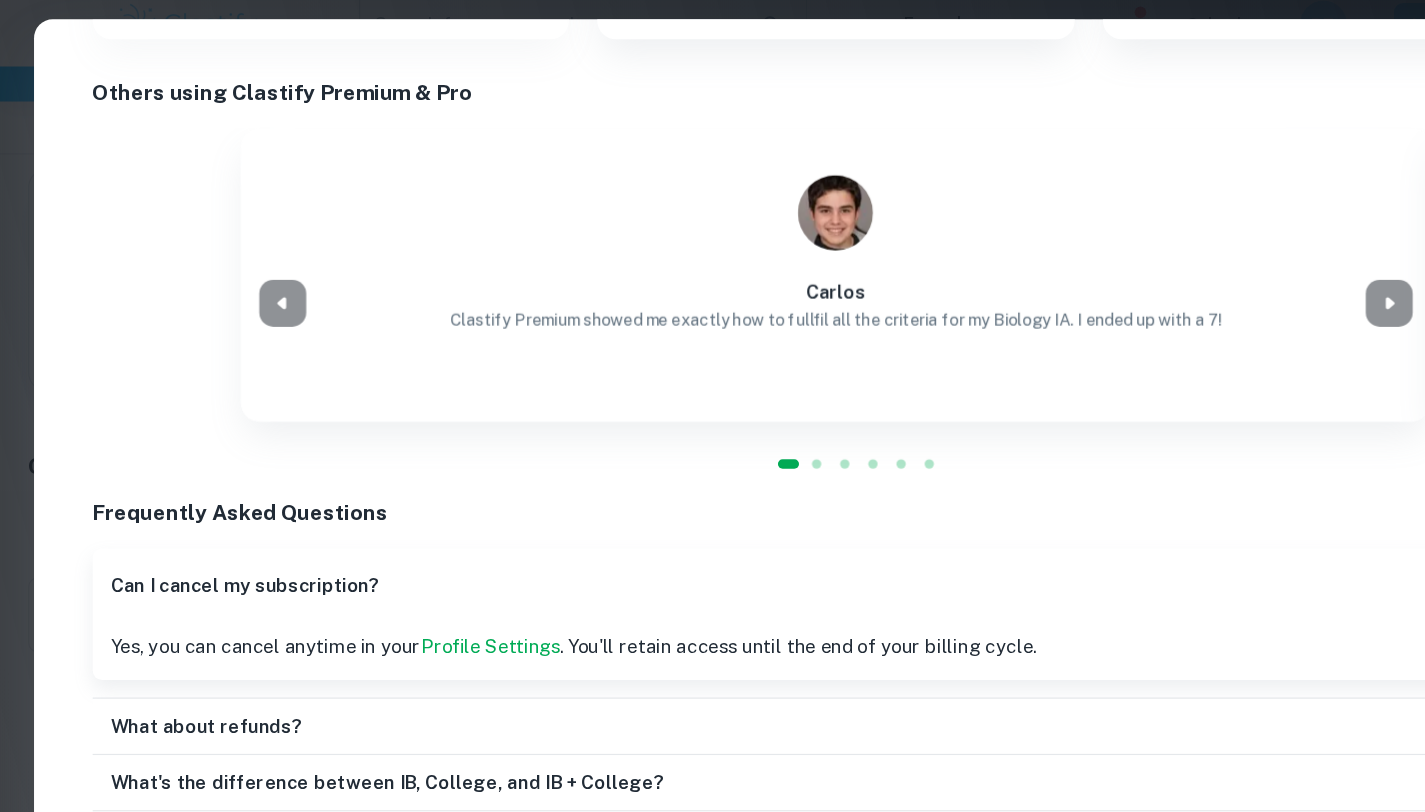 scroll, scrollTop: 1049, scrollLeft: 0, axis: vertical 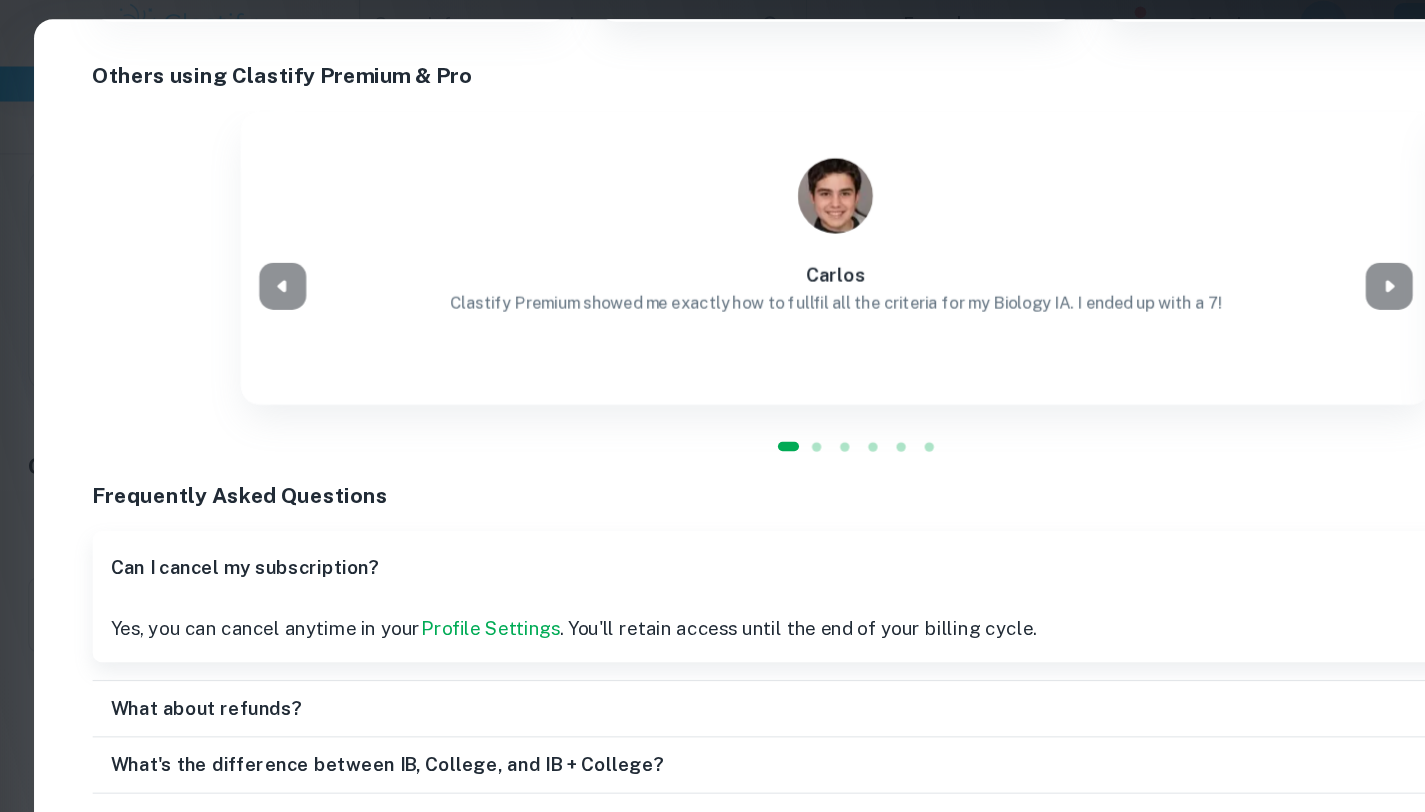 click on "What about refunds?" at bounding box center [707, 620] 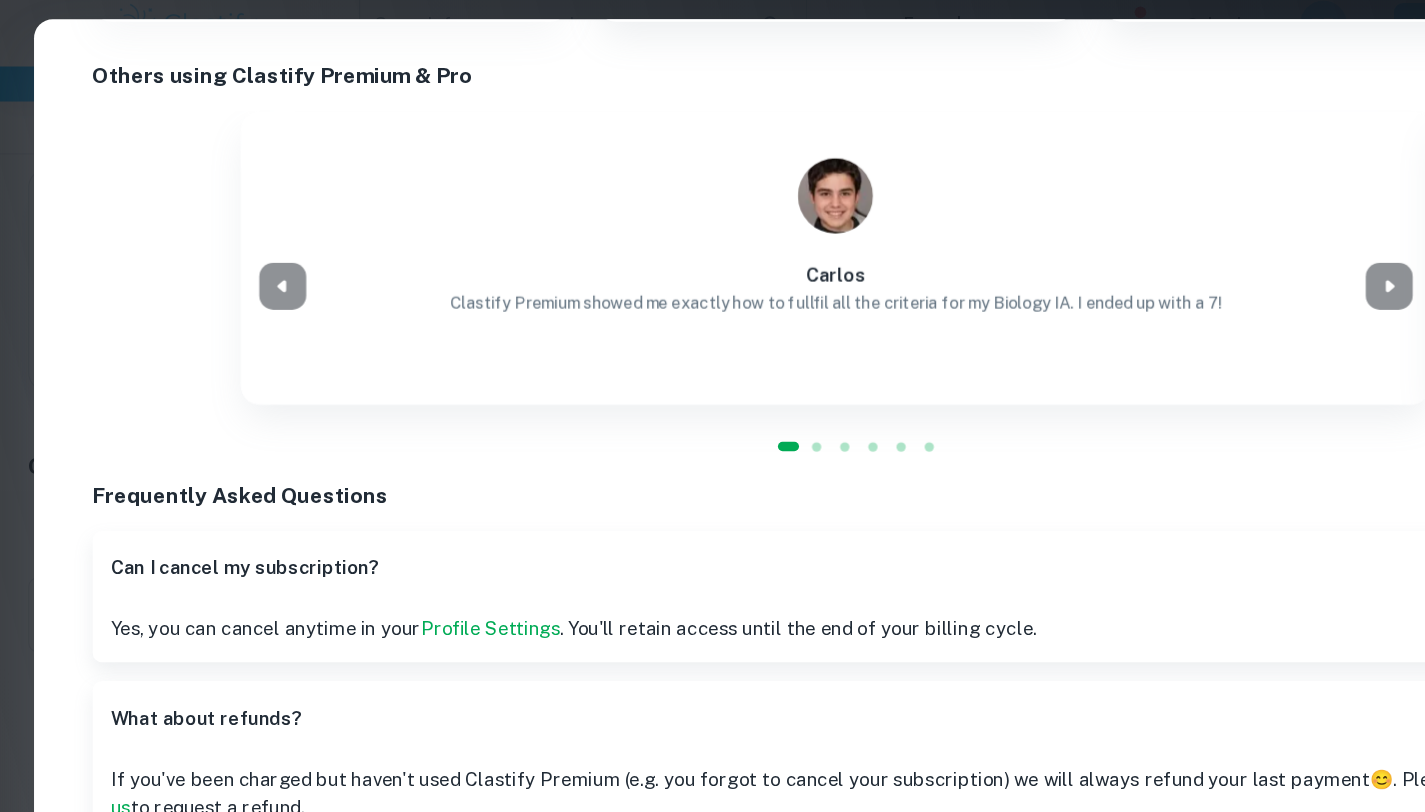 scroll, scrollTop: 1153, scrollLeft: 0, axis: vertical 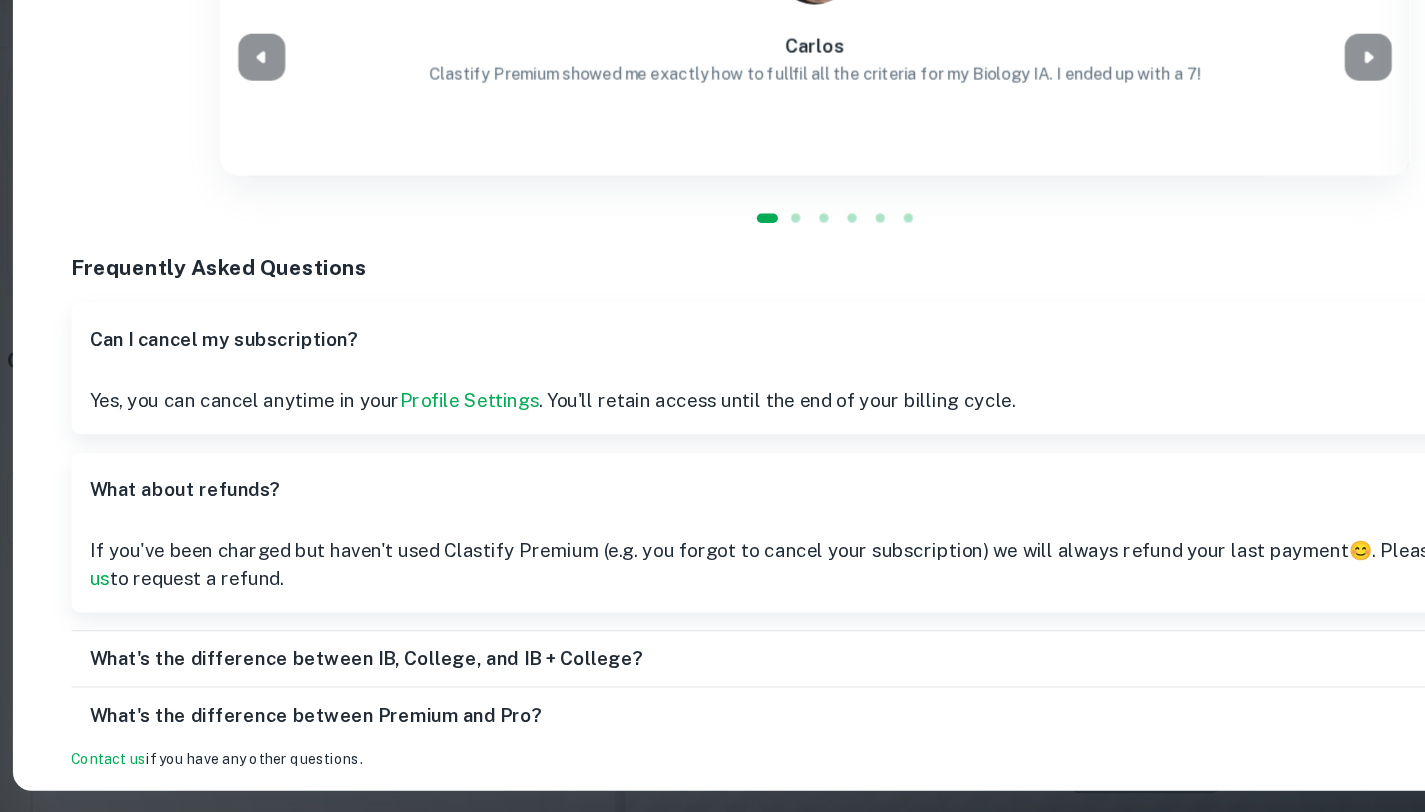 click on "What's the difference between Premium and Pro?" at bounding box center [288, 716] 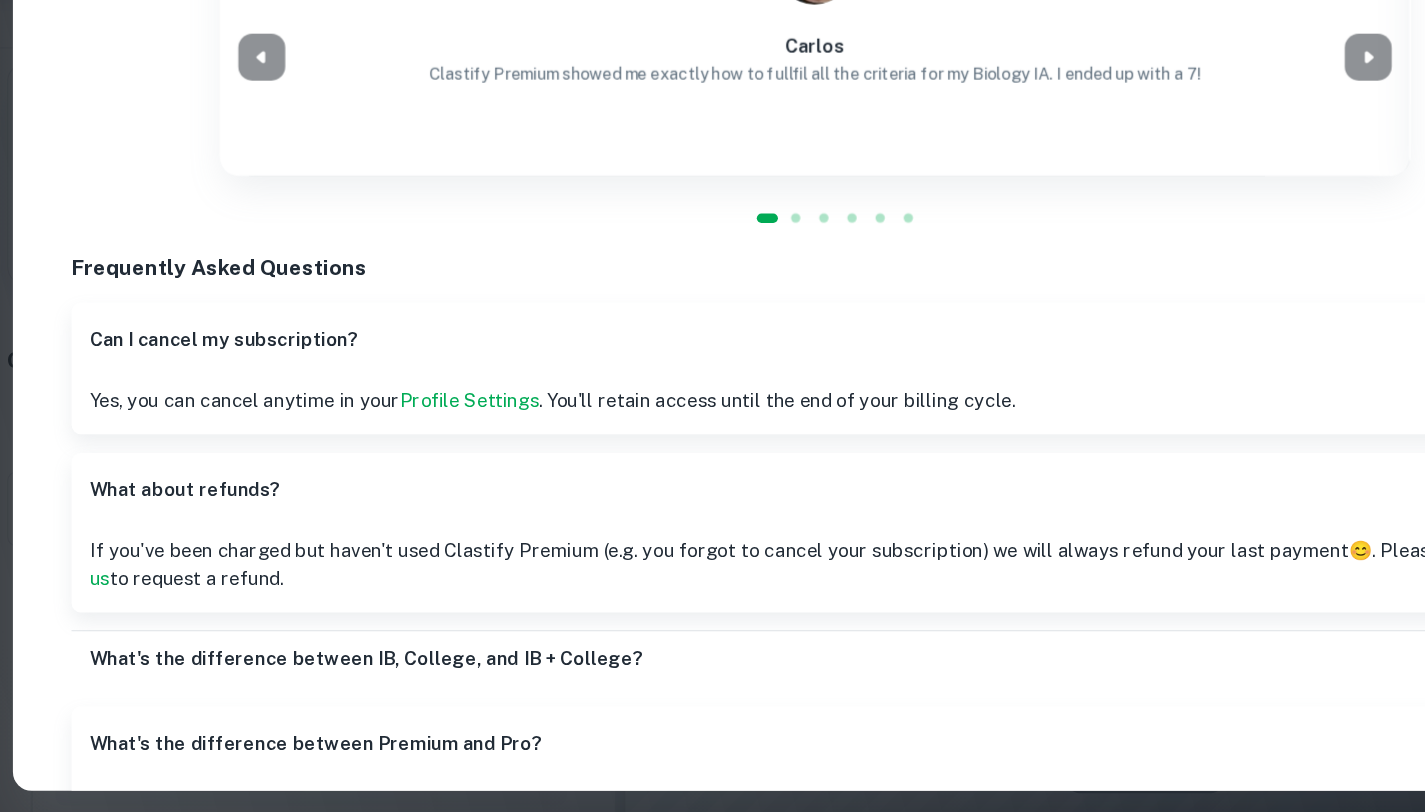 scroll, scrollTop: 1233, scrollLeft: 0, axis: vertical 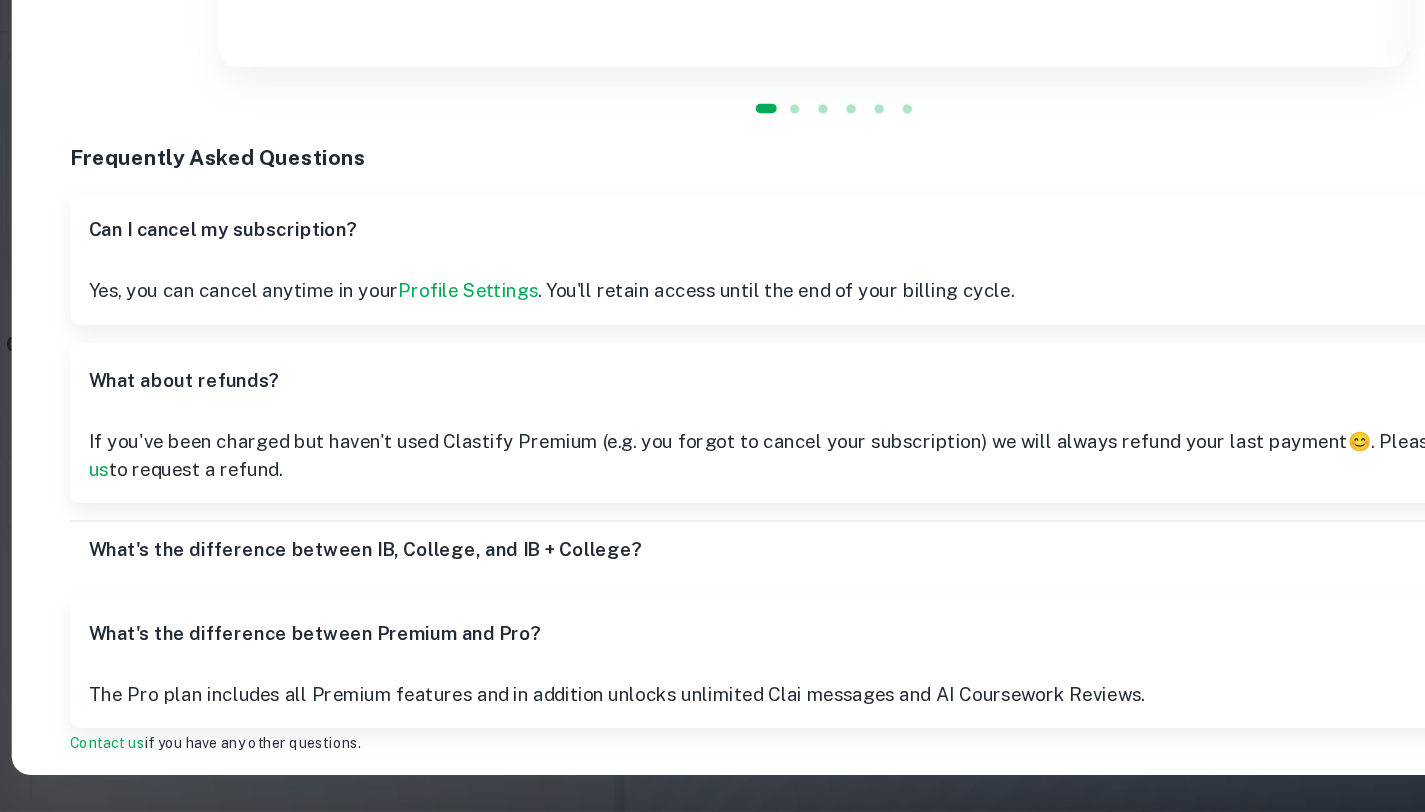 click on "What's the difference between IB, College, and IB + College?" at bounding box center [331, 588] 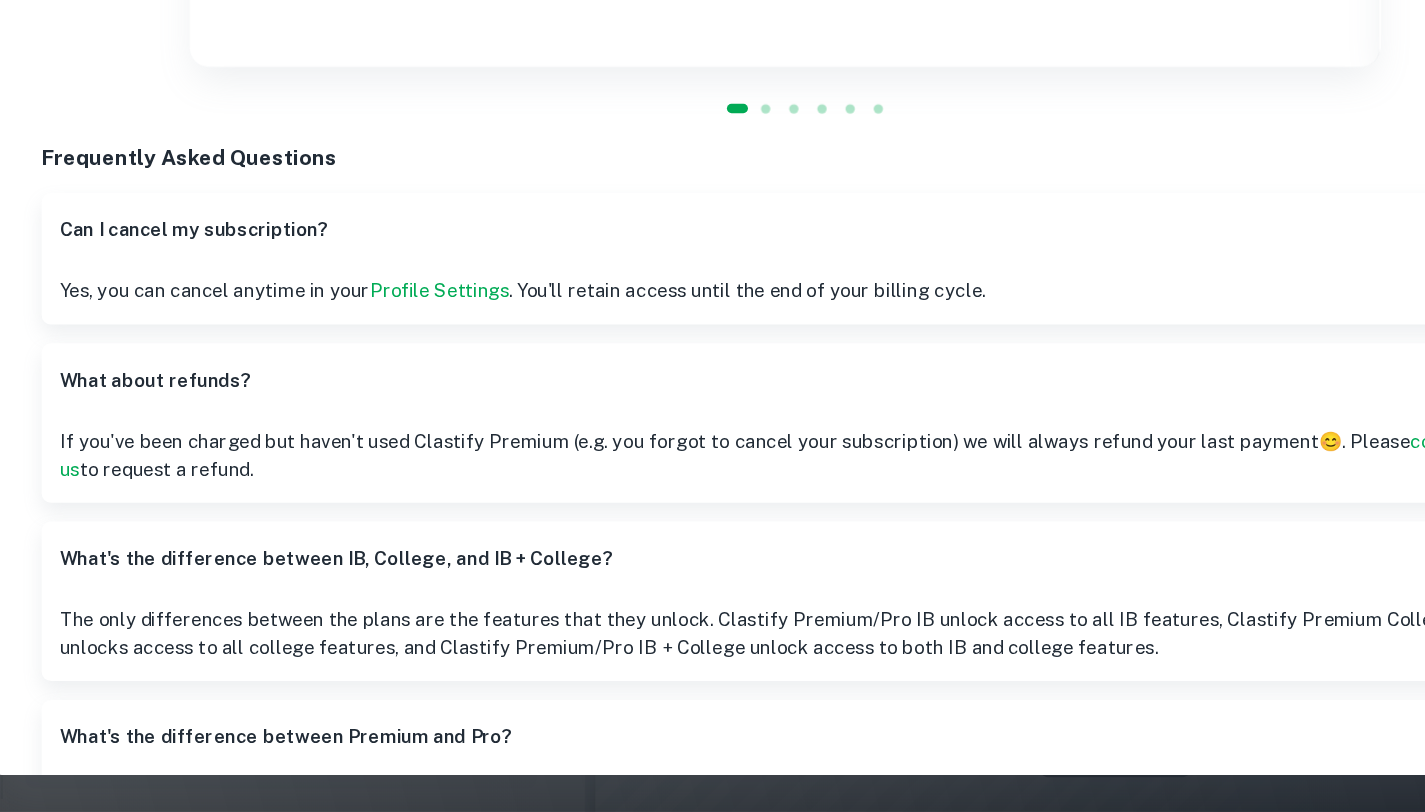 scroll, scrollTop: 162, scrollLeft: 0, axis: vertical 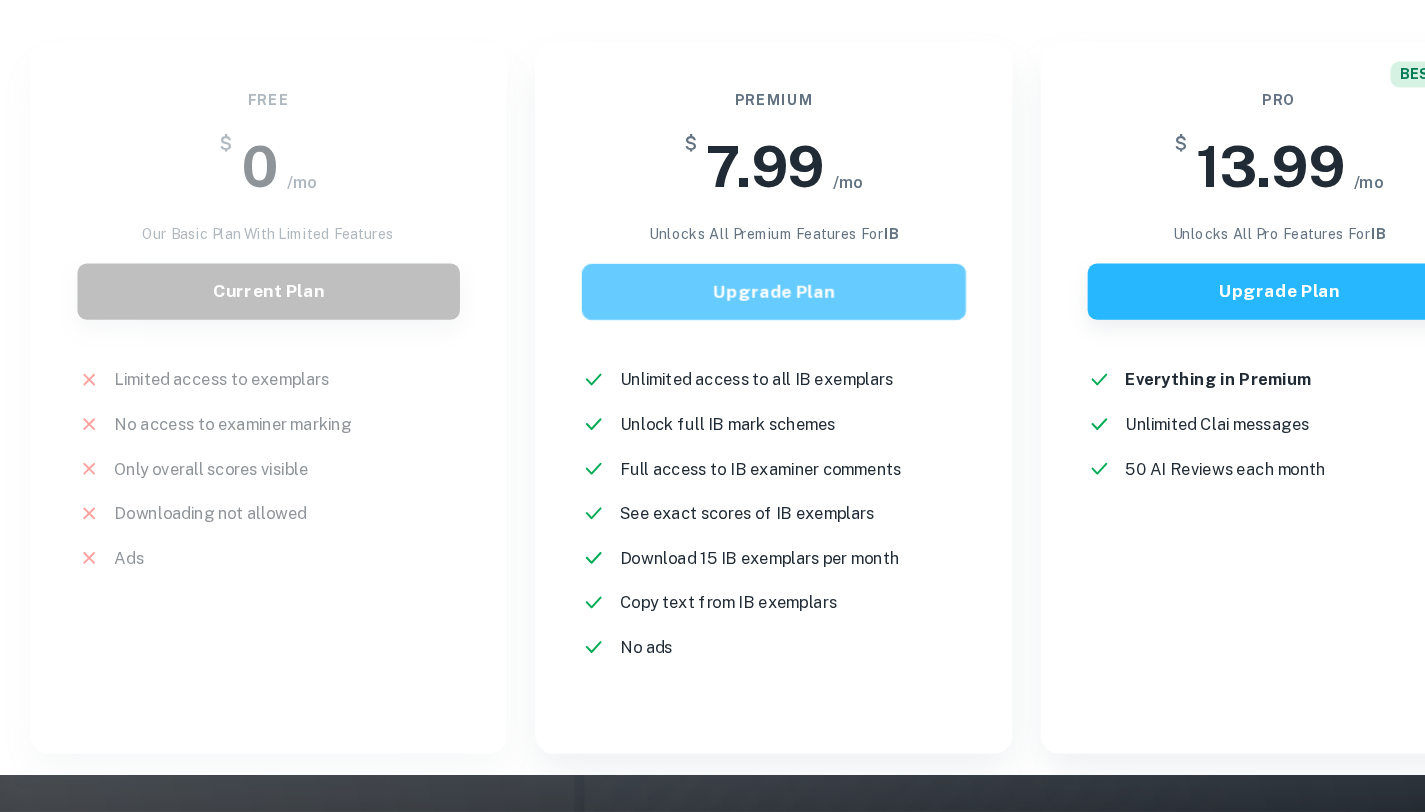 click on "Upgrade Plan" at bounding box center [712, 368] 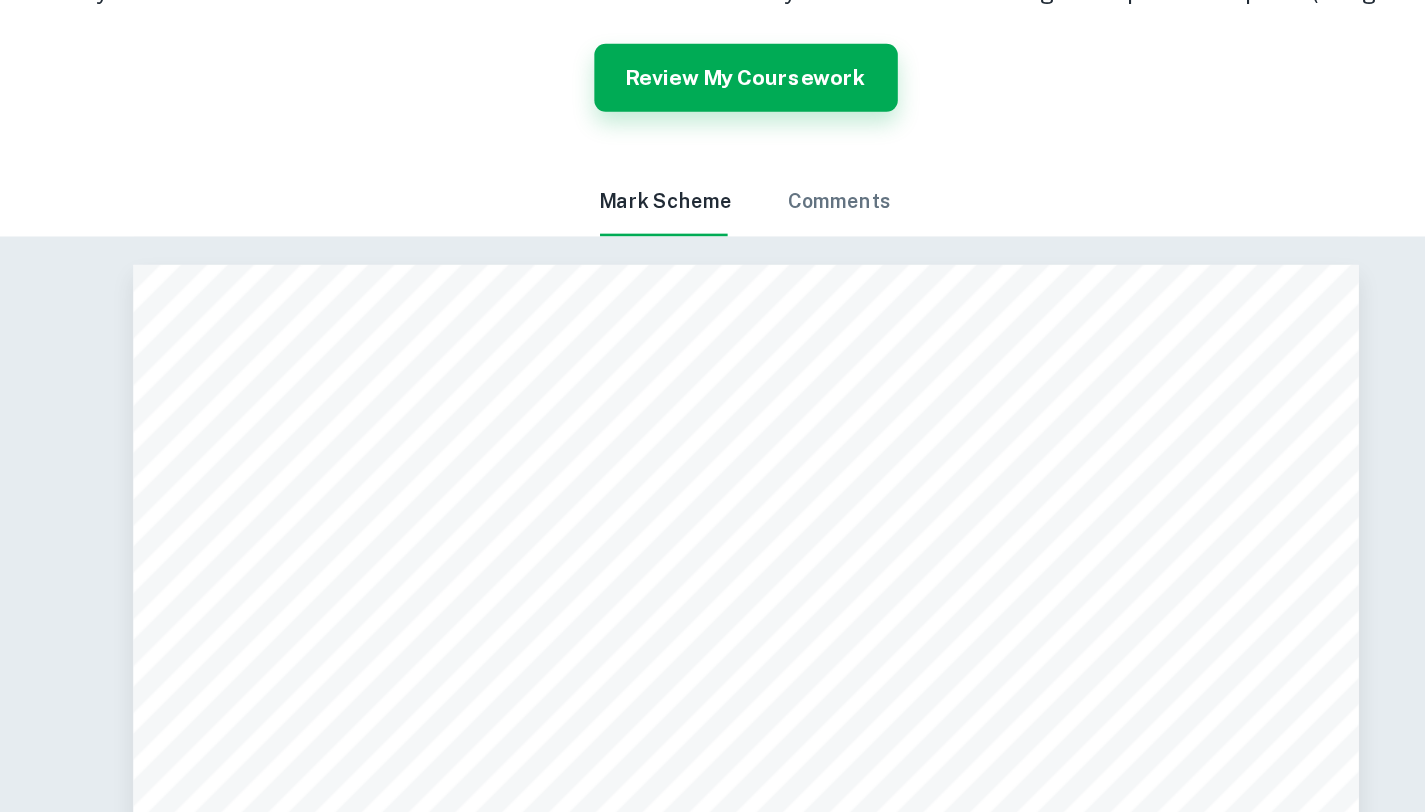 scroll, scrollTop: 5460, scrollLeft: 0, axis: vertical 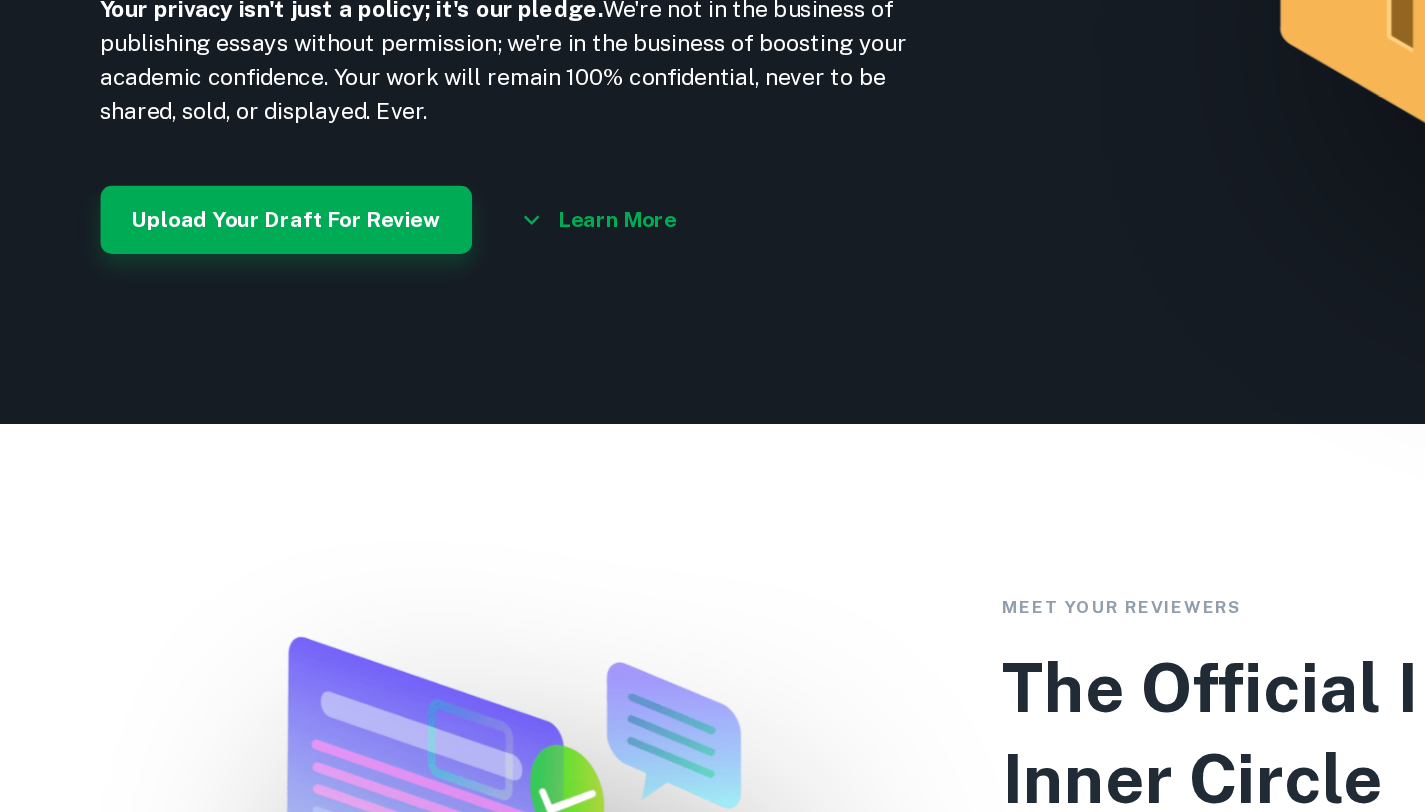 click on "Learn more" at bounding box center (449, 394) 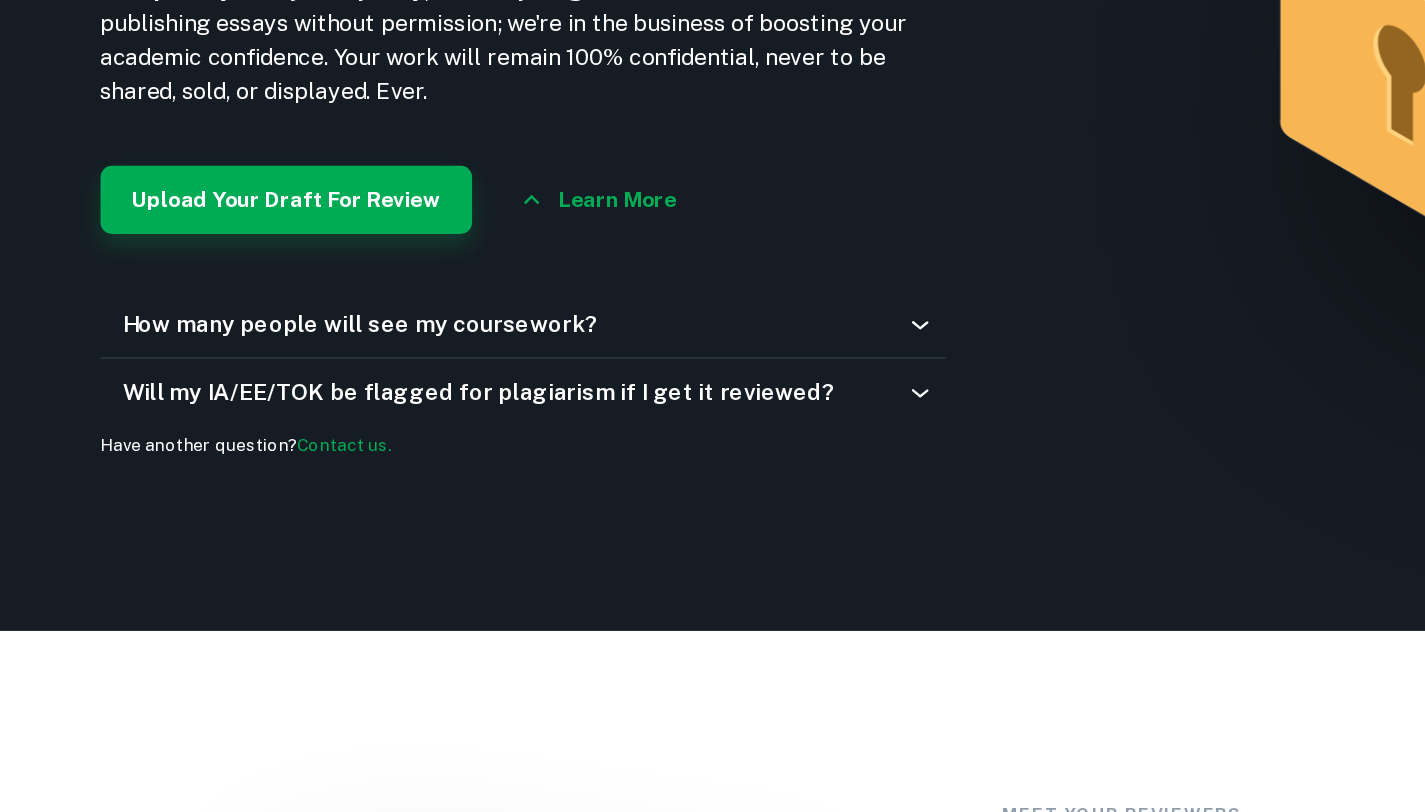 scroll, scrollTop: 2720, scrollLeft: 0, axis: vertical 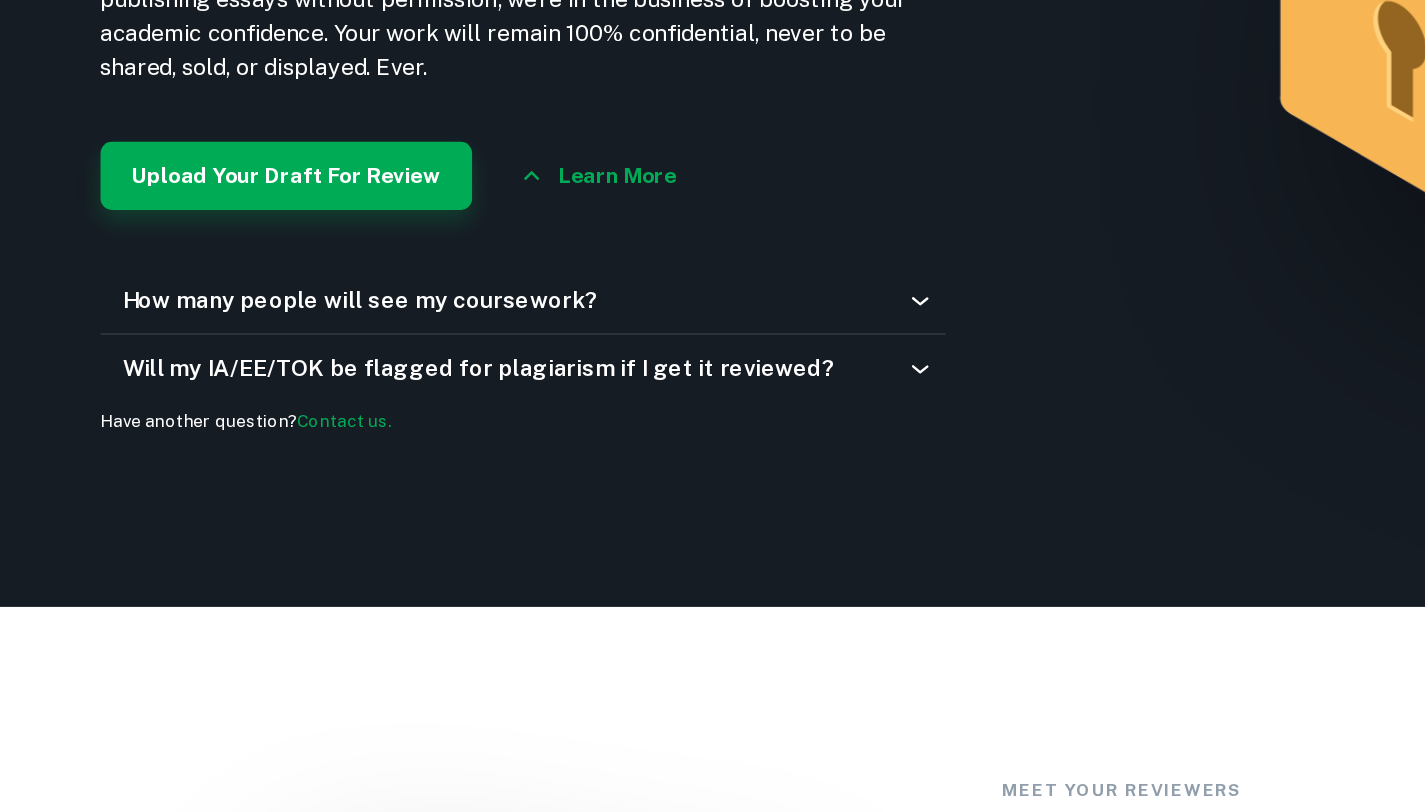 click on "How many people will see my coursework?" at bounding box center [389, 451] 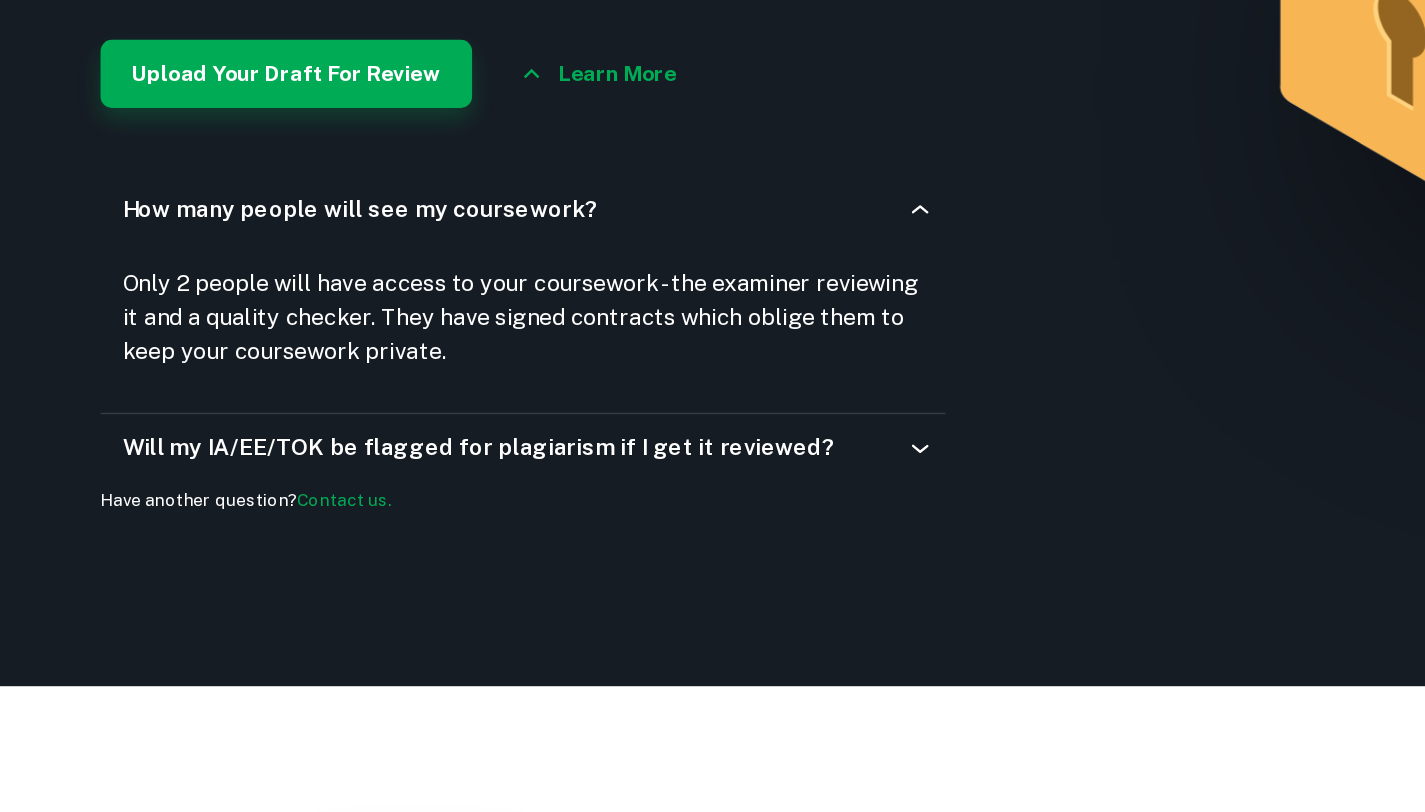 scroll, scrollTop: 2793, scrollLeft: 0, axis: vertical 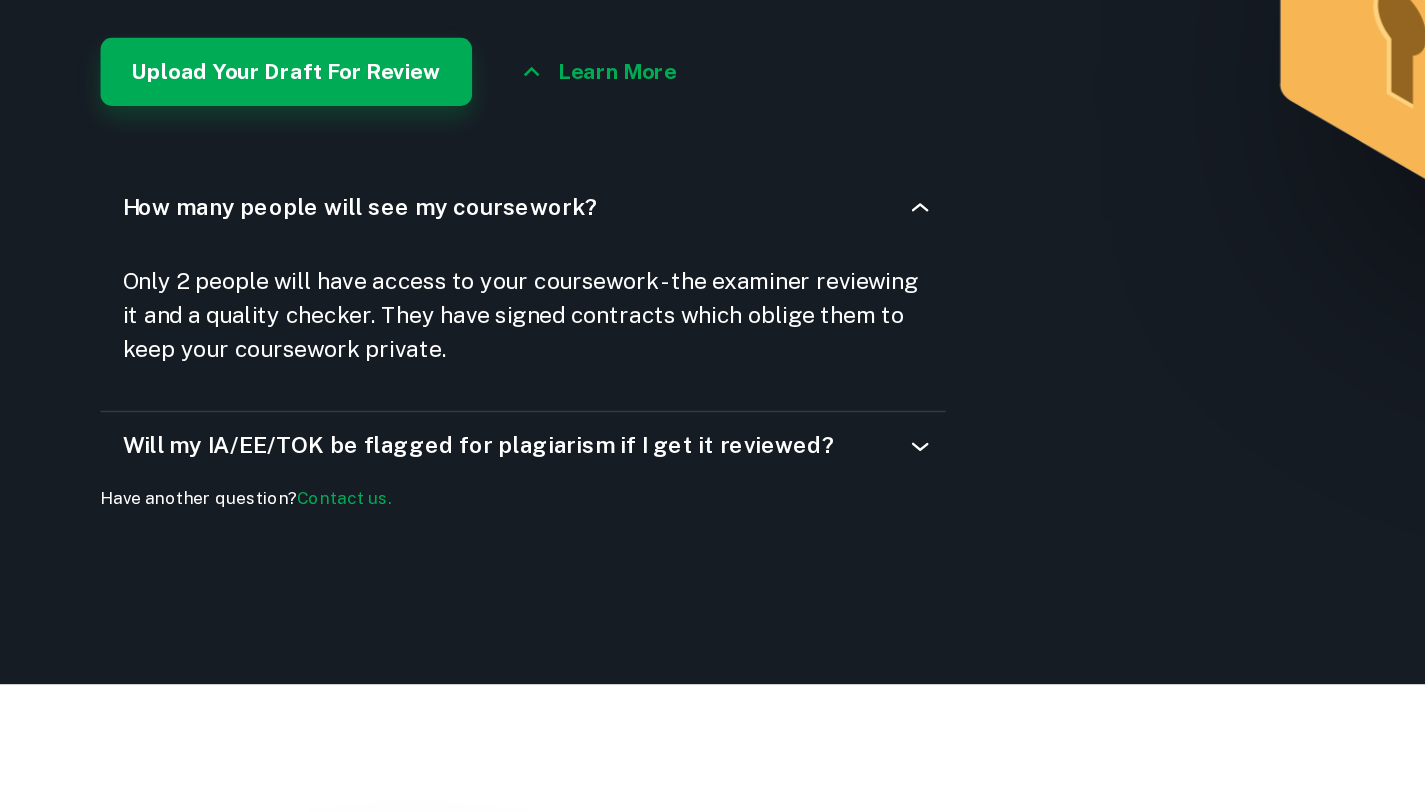 click 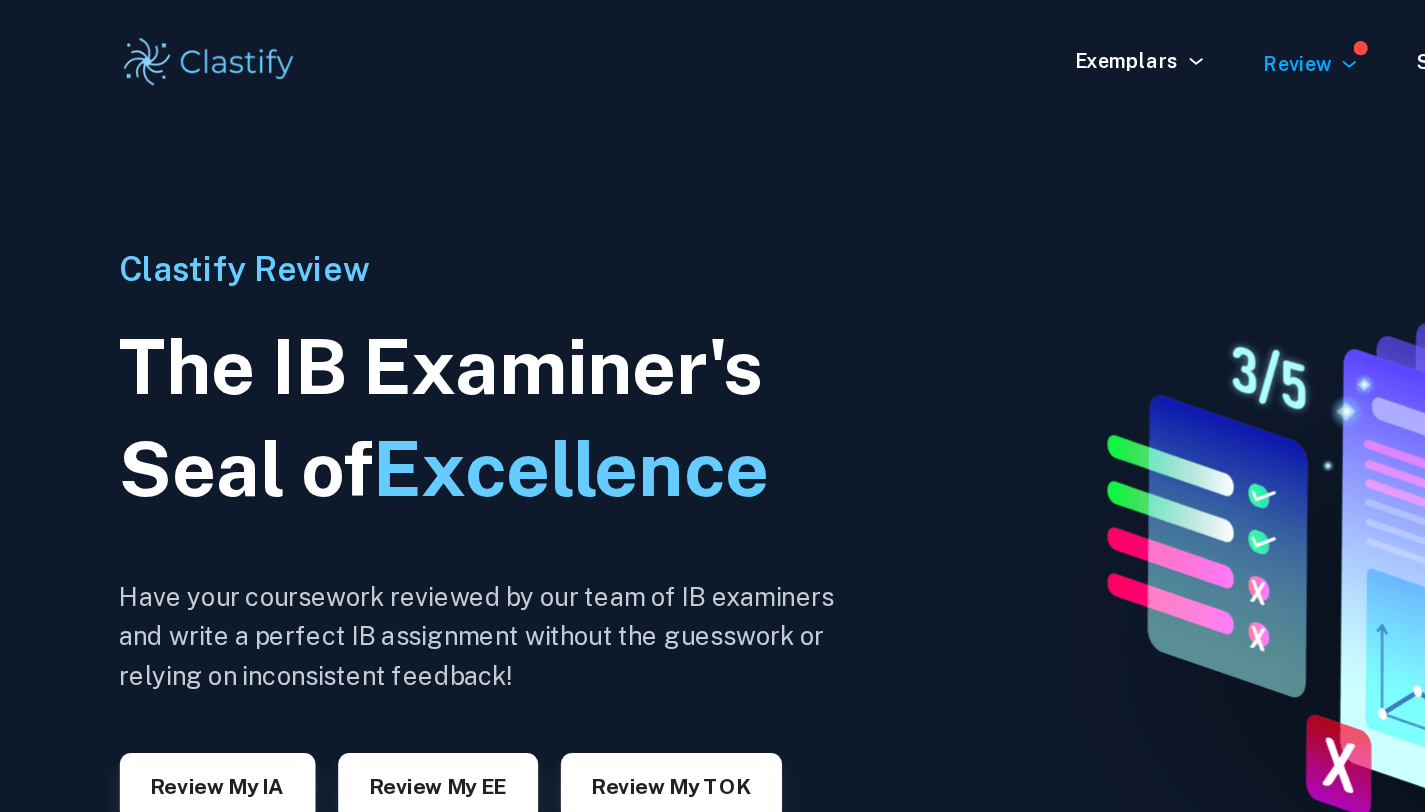 scroll, scrollTop: 0, scrollLeft: 0, axis: both 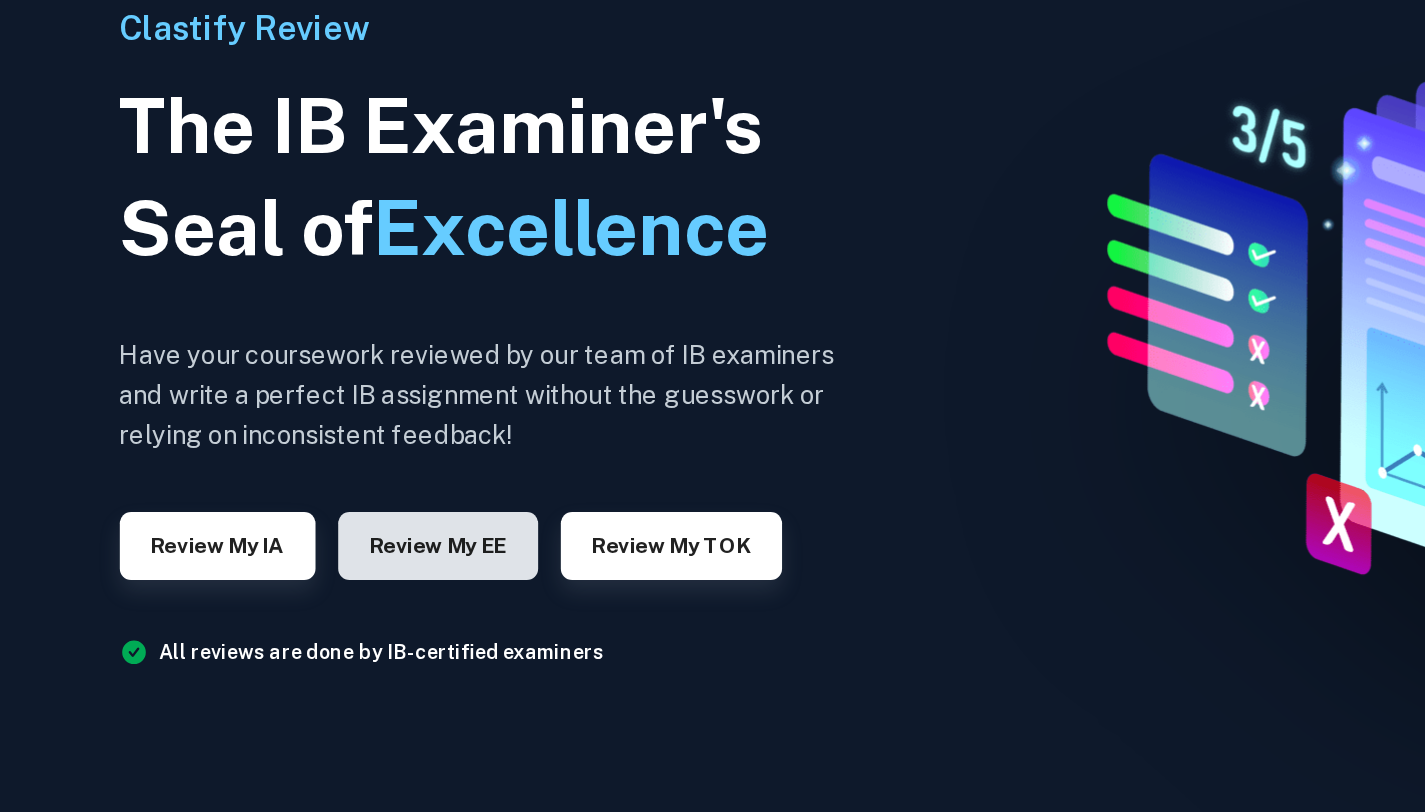 click on "Review my EE" at bounding box center [321, 555] 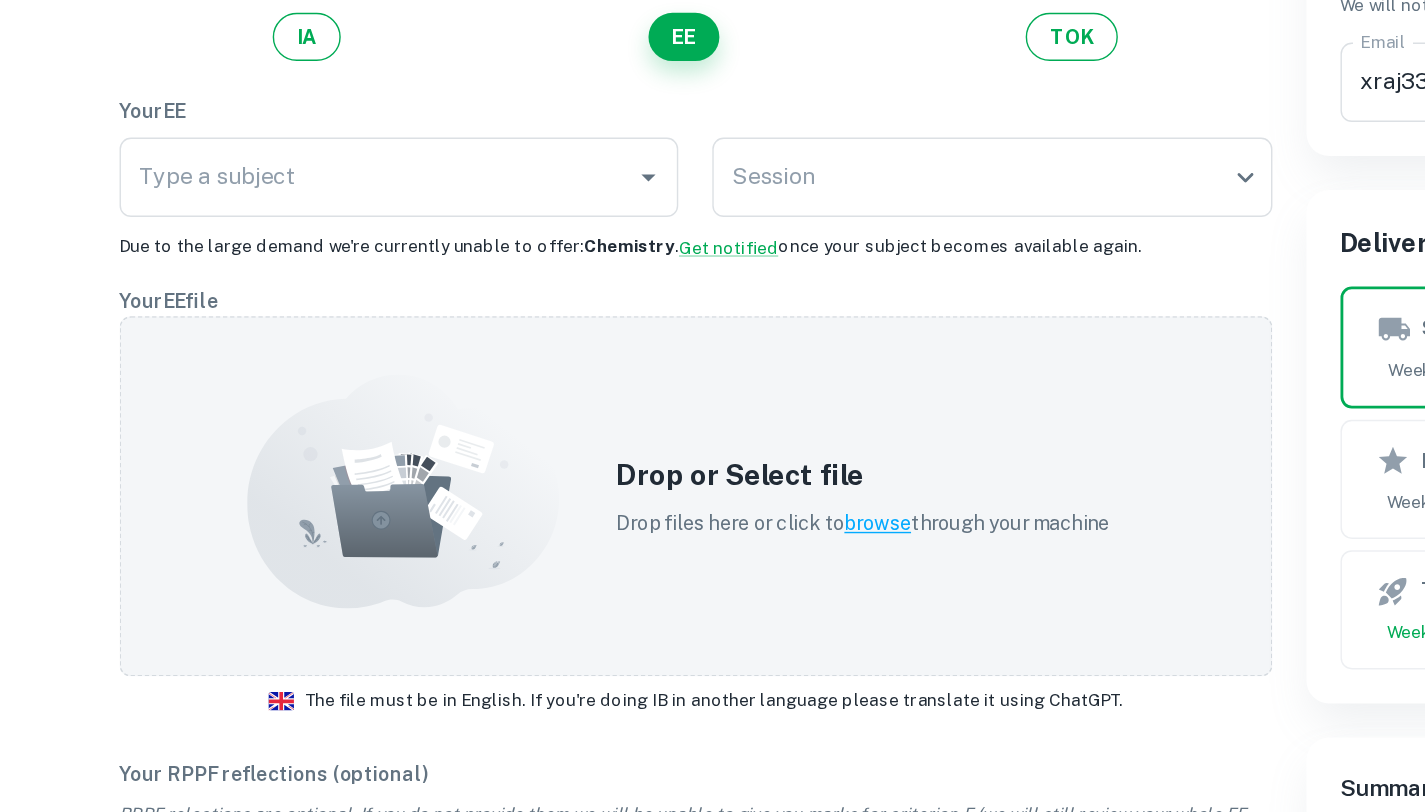 scroll, scrollTop: 109, scrollLeft: 0, axis: vertical 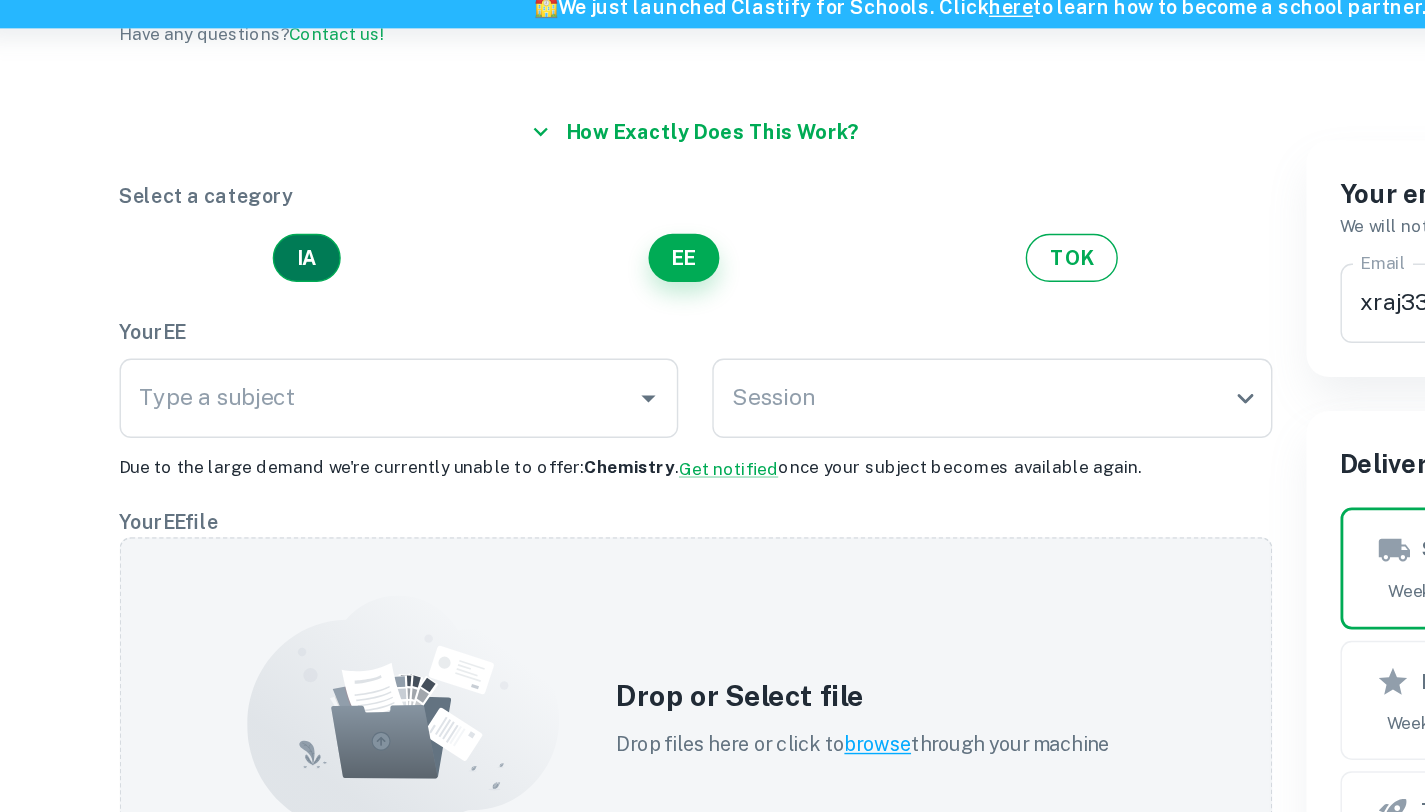click on "IA" at bounding box center [229, 264] 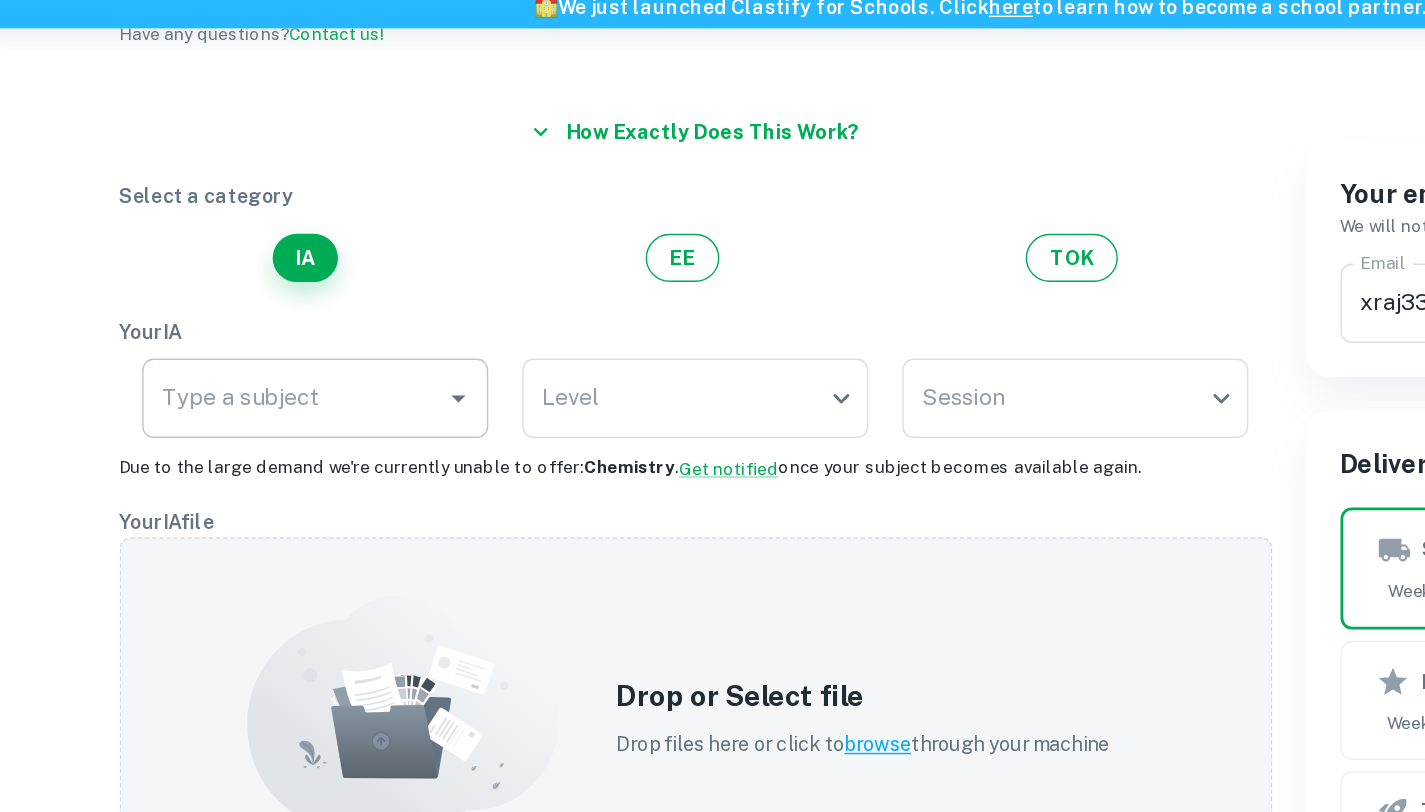 click 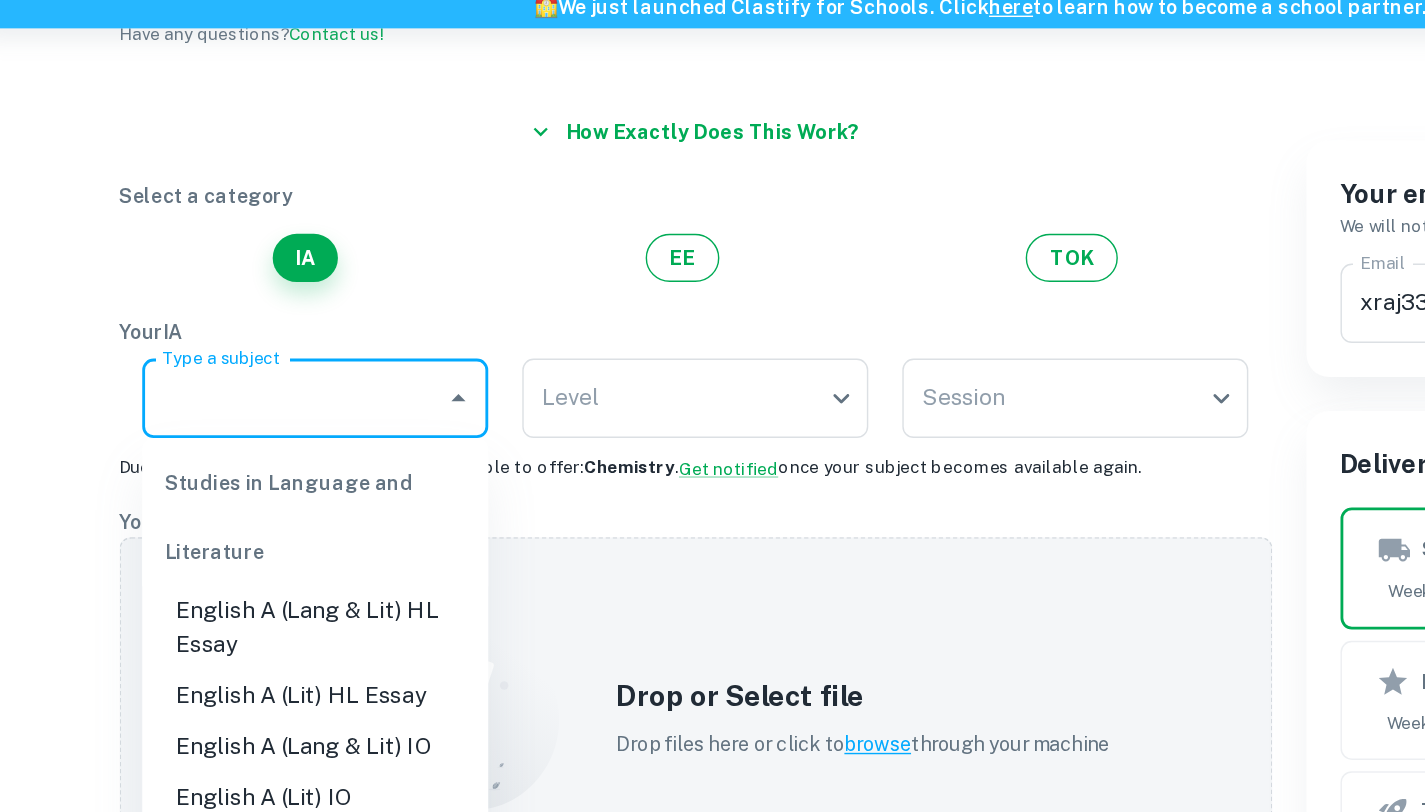 click on "English A (Lang & Lit) HL Essay" at bounding box center [235, 525] 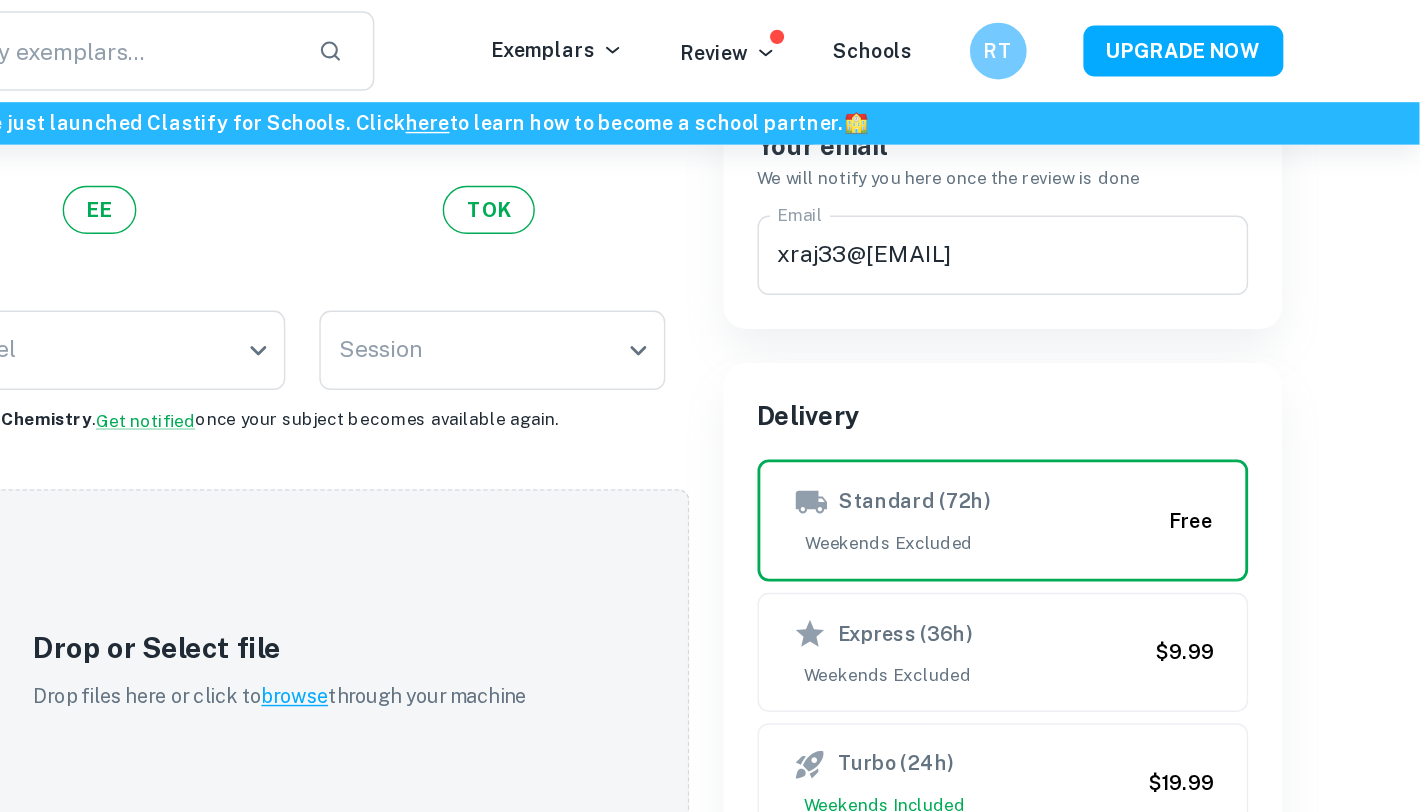 scroll, scrollTop: 202, scrollLeft: 0, axis: vertical 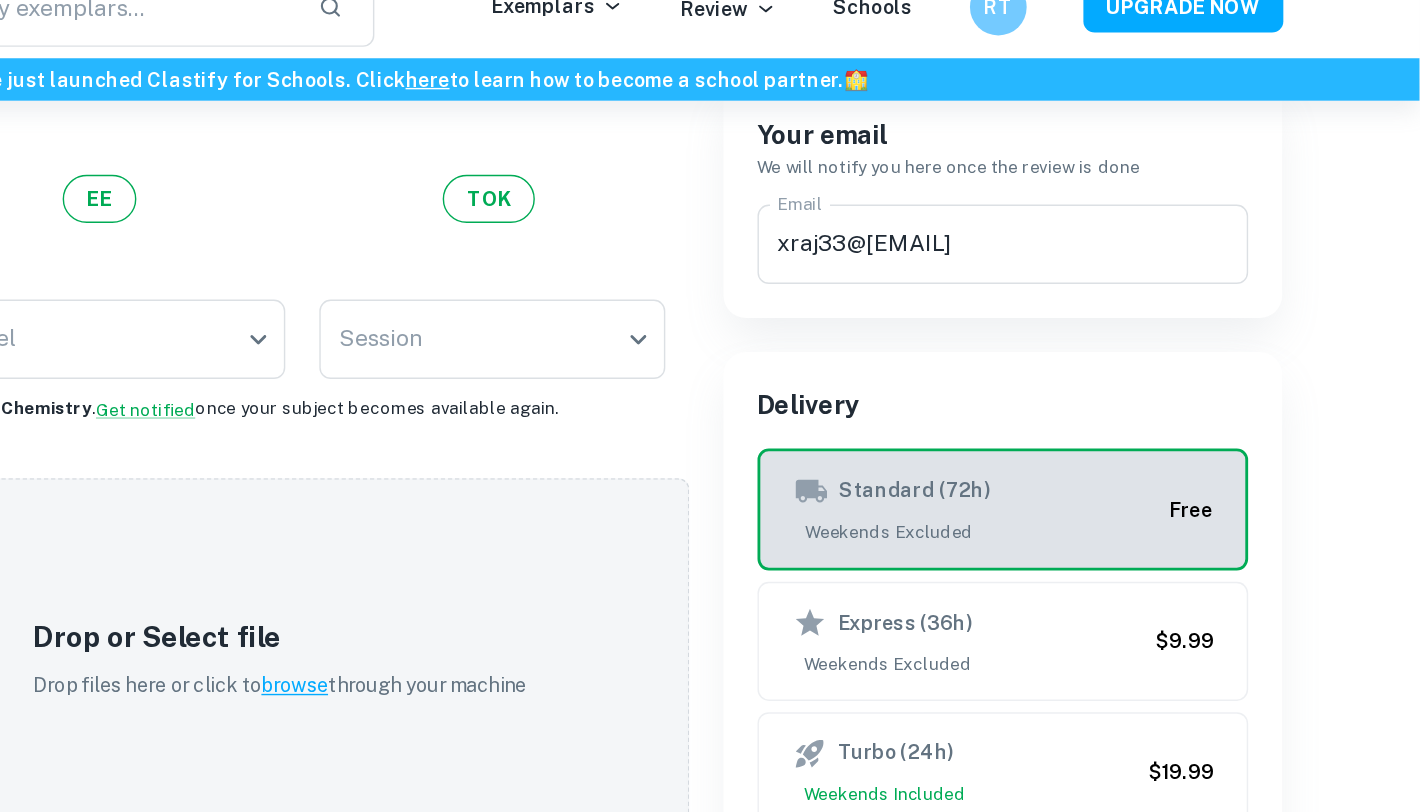 click on "Standard (72h)" at bounding box center (1069, 377) 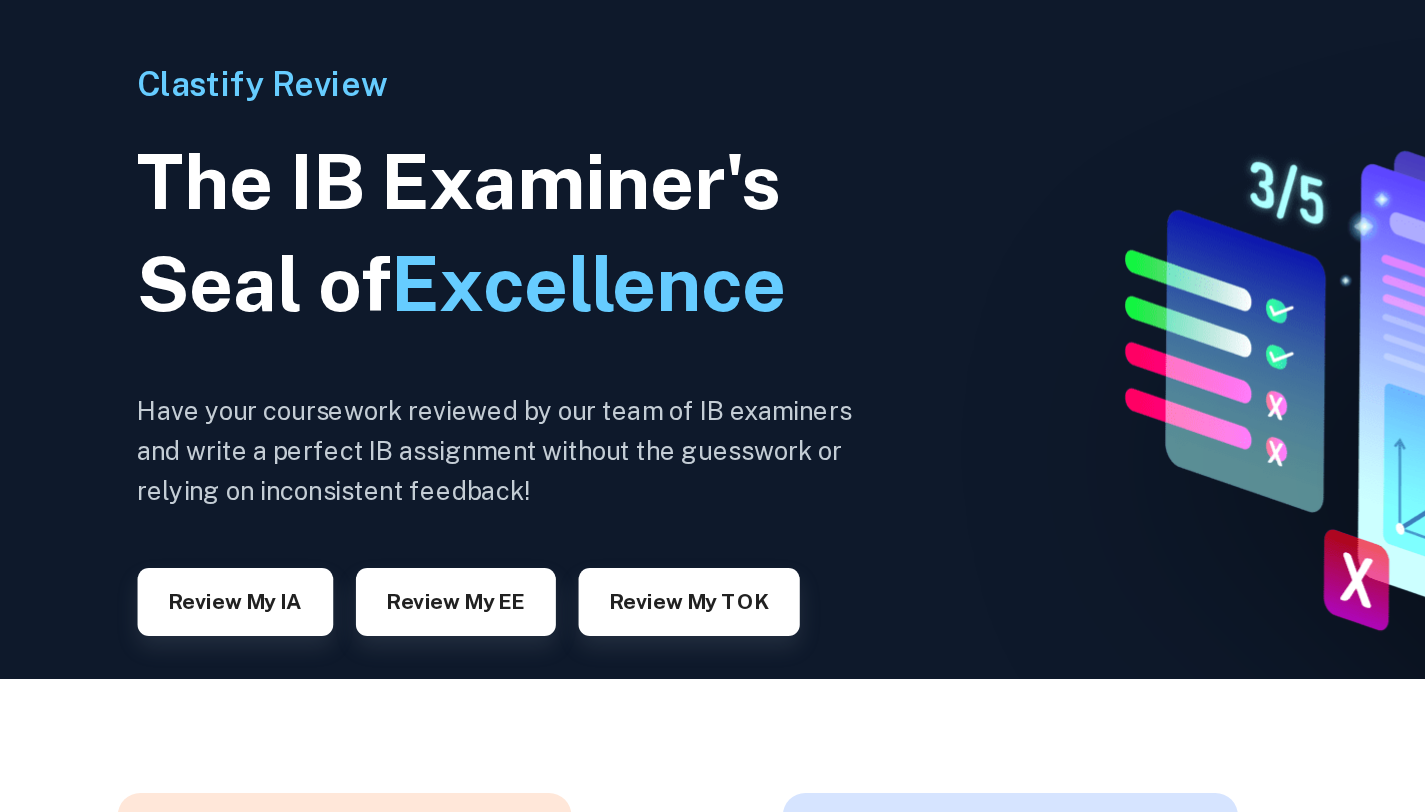 scroll, scrollTop: 0, scrollLeft: 0, axis: both 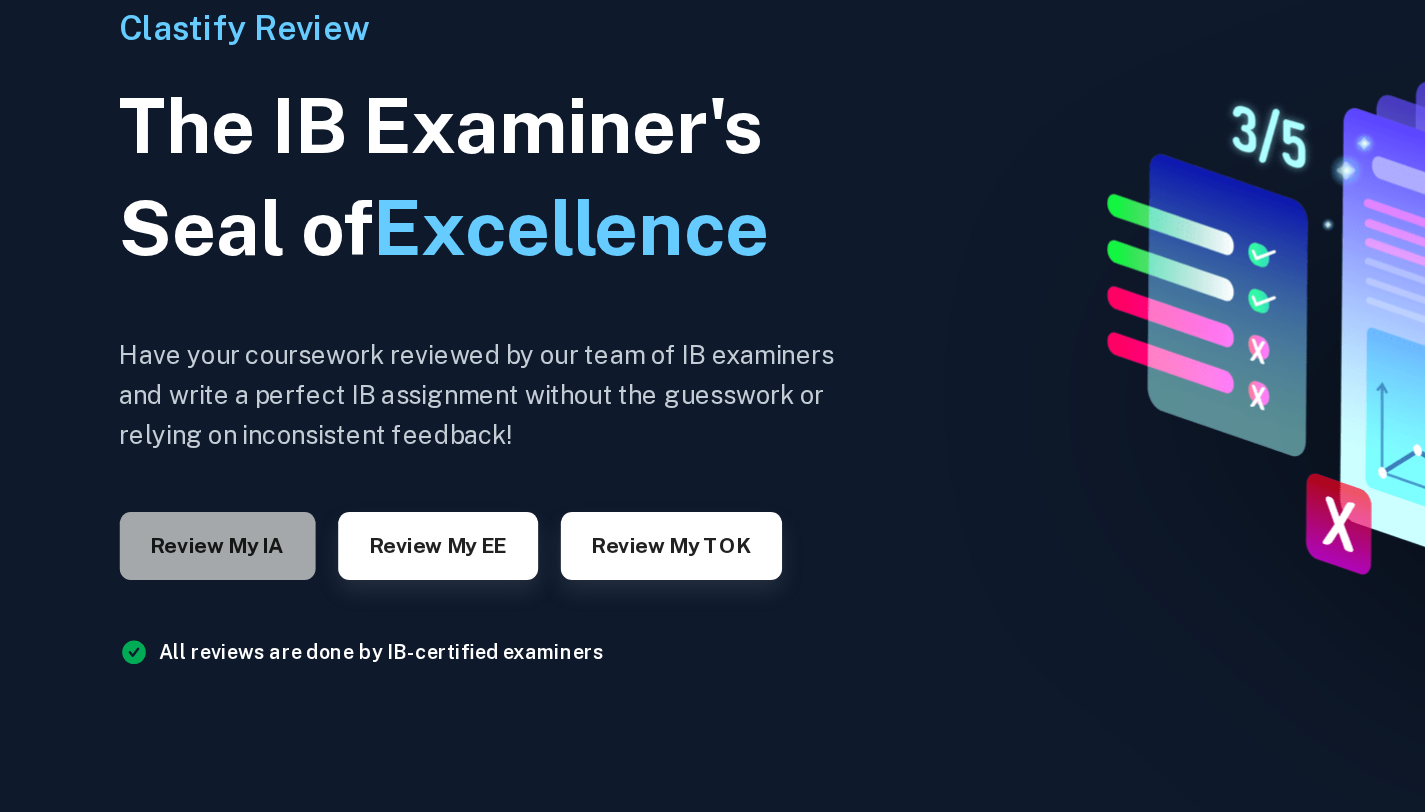 click on "Review my IA" at bounding box center (166, 555) 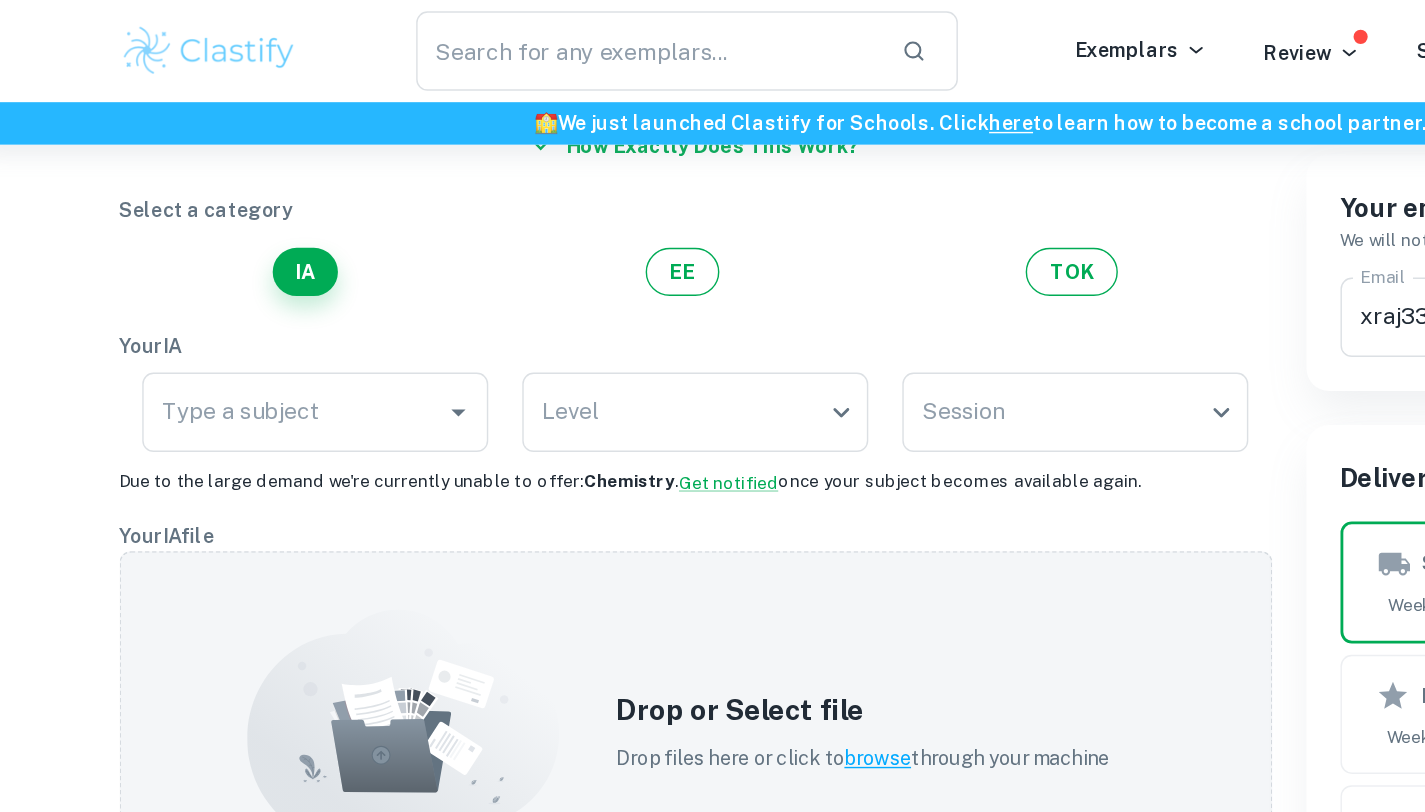 scroll, scrollTop: 109, scrollLeft: 0, axis: vertical 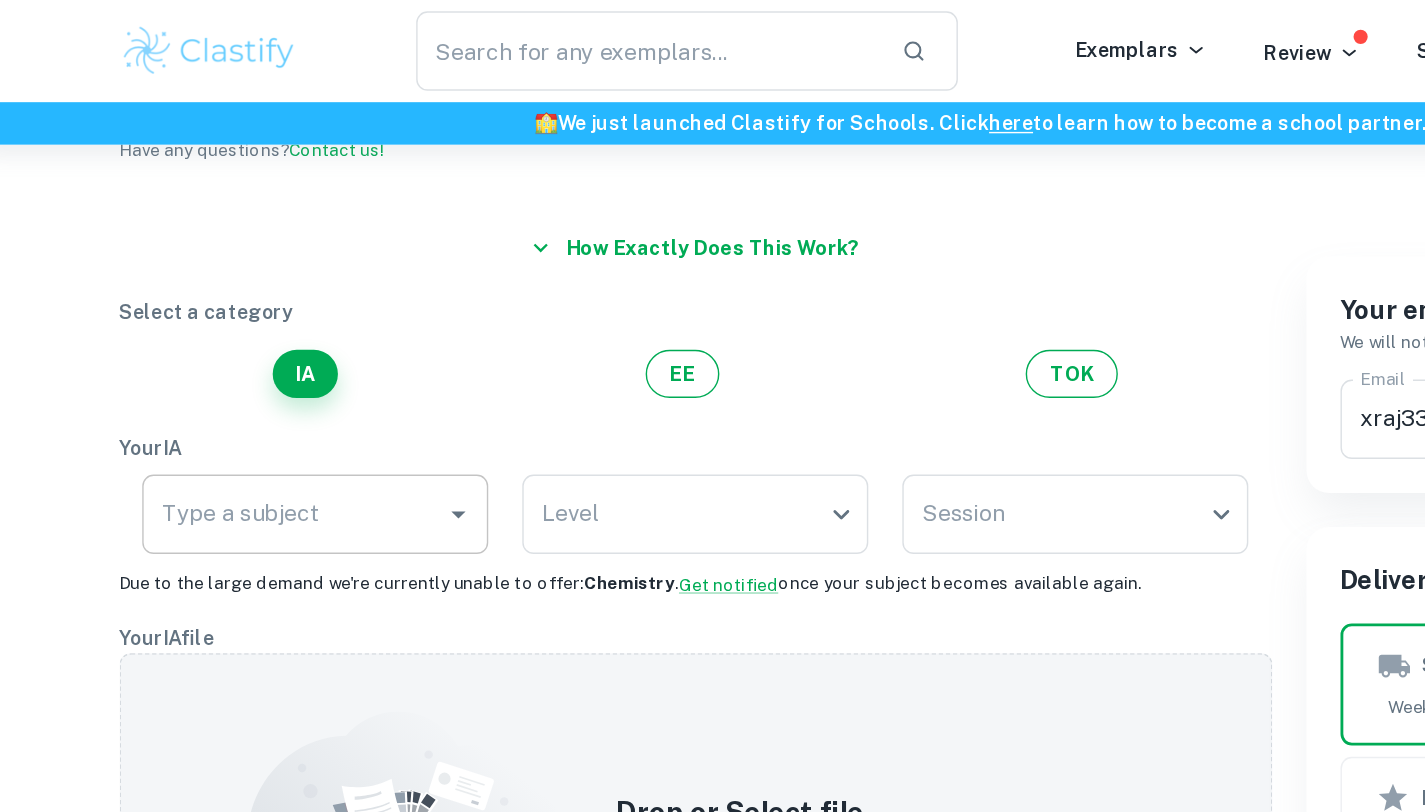 click 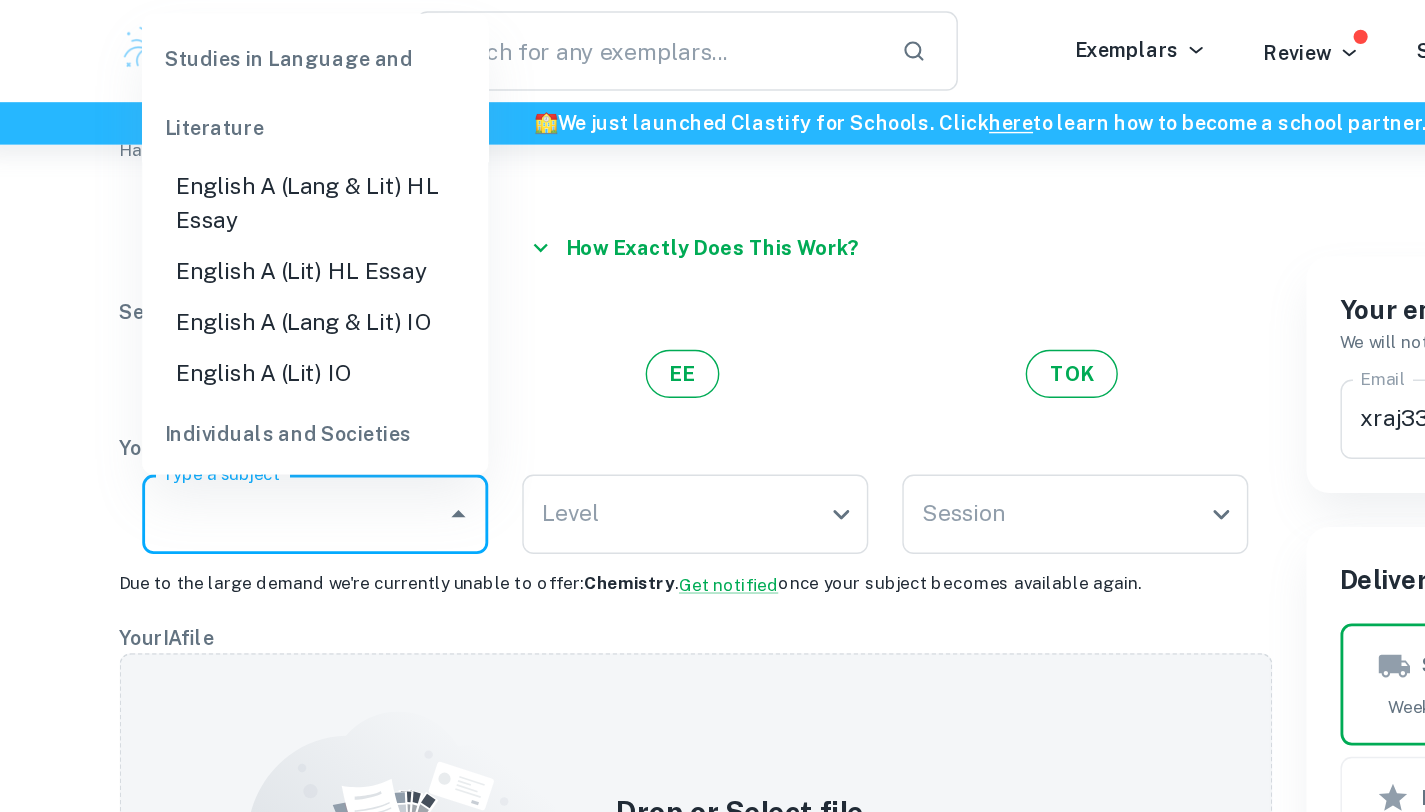 click on "English A (Lang & Lit) HL Essay" at bounding box center (235, 144) 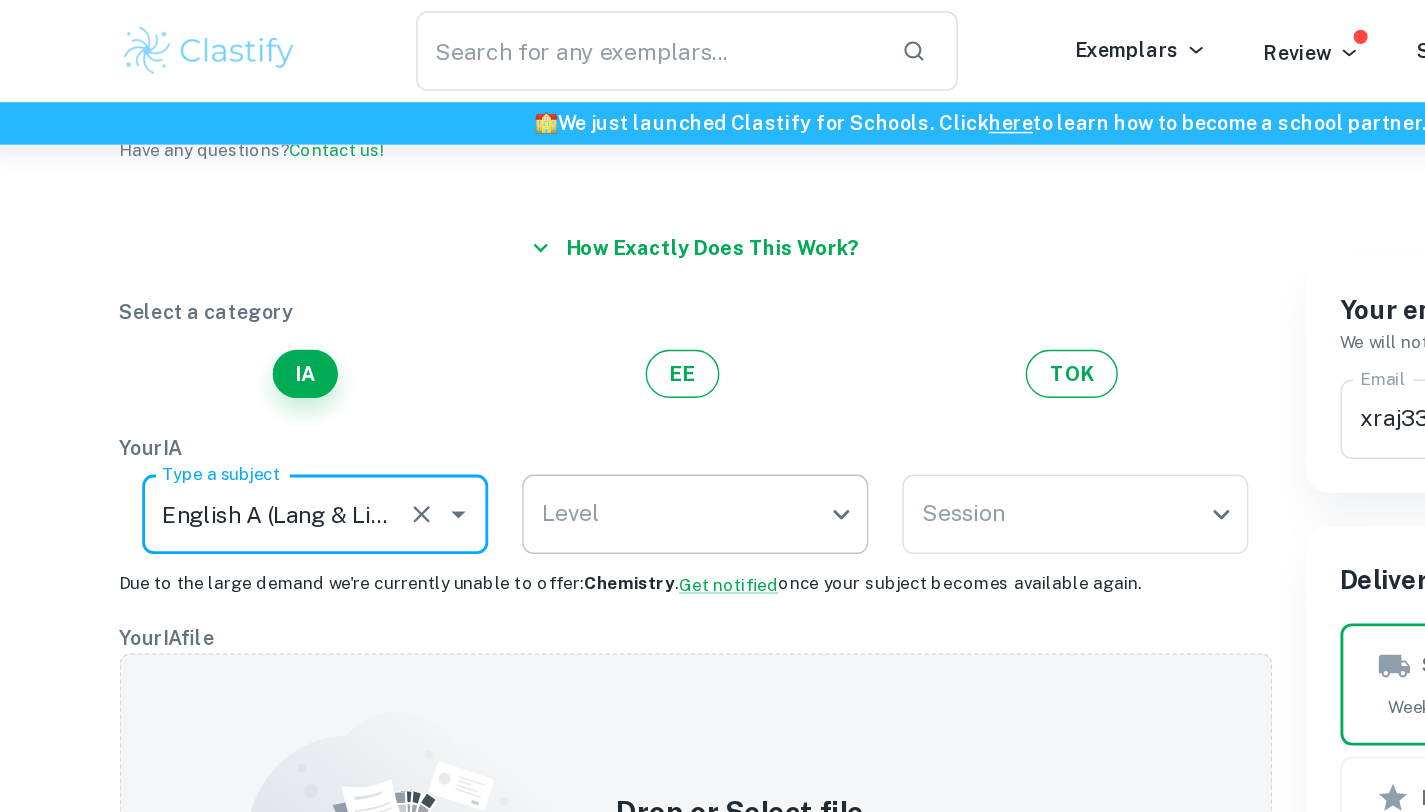 click on "We value your privacy We use cookies to enhance your browsing experience, serve personalised ads or content, and analyse our traffic. By clicking "Accept All", you consent to our use of cookies.   Cookie Policy Customise   Reject All   Accept All   Customise Consent Preferences   We use cookies to help you navigate efficiently and perform certain functions. You will find detailed information about all cookies under each consent category below. The cookies that are categorised as "Necessary" are stored on your browser as they are essential for enabling the basic functionalities of the site. ...  Show more For more information on how Google's third-party cookies operate and handle your data, see:   Google Privacy Policy Necessary Always Active Necessary cookies are required to enable the basic features of this site, such as providing secure log-in or adjusting your consent preferences. These cookies do not store any personally identifiable data. Functional Analytics Performance Advertisement Uncategorised" at bounding box center [712, 399] 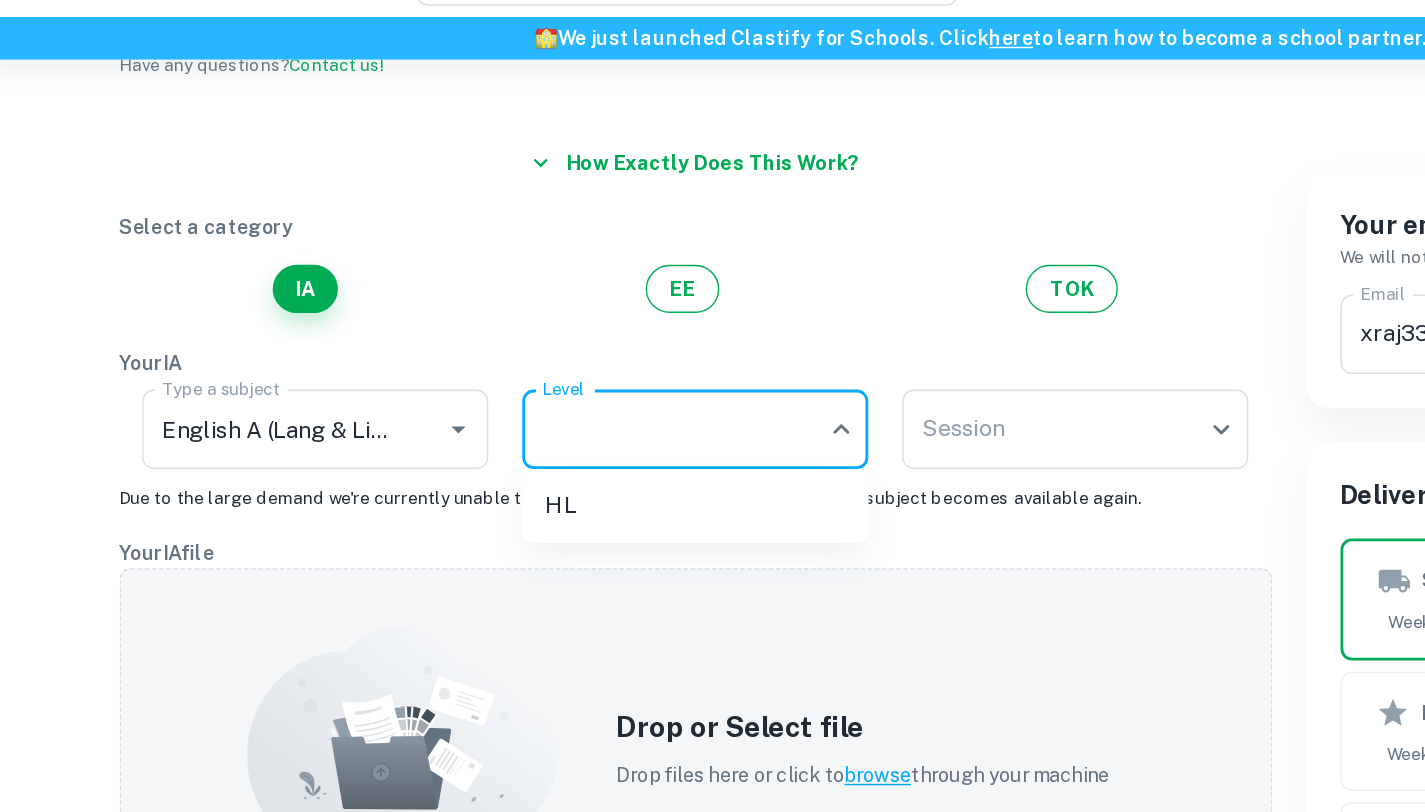 click at bounding box center (712, 406) 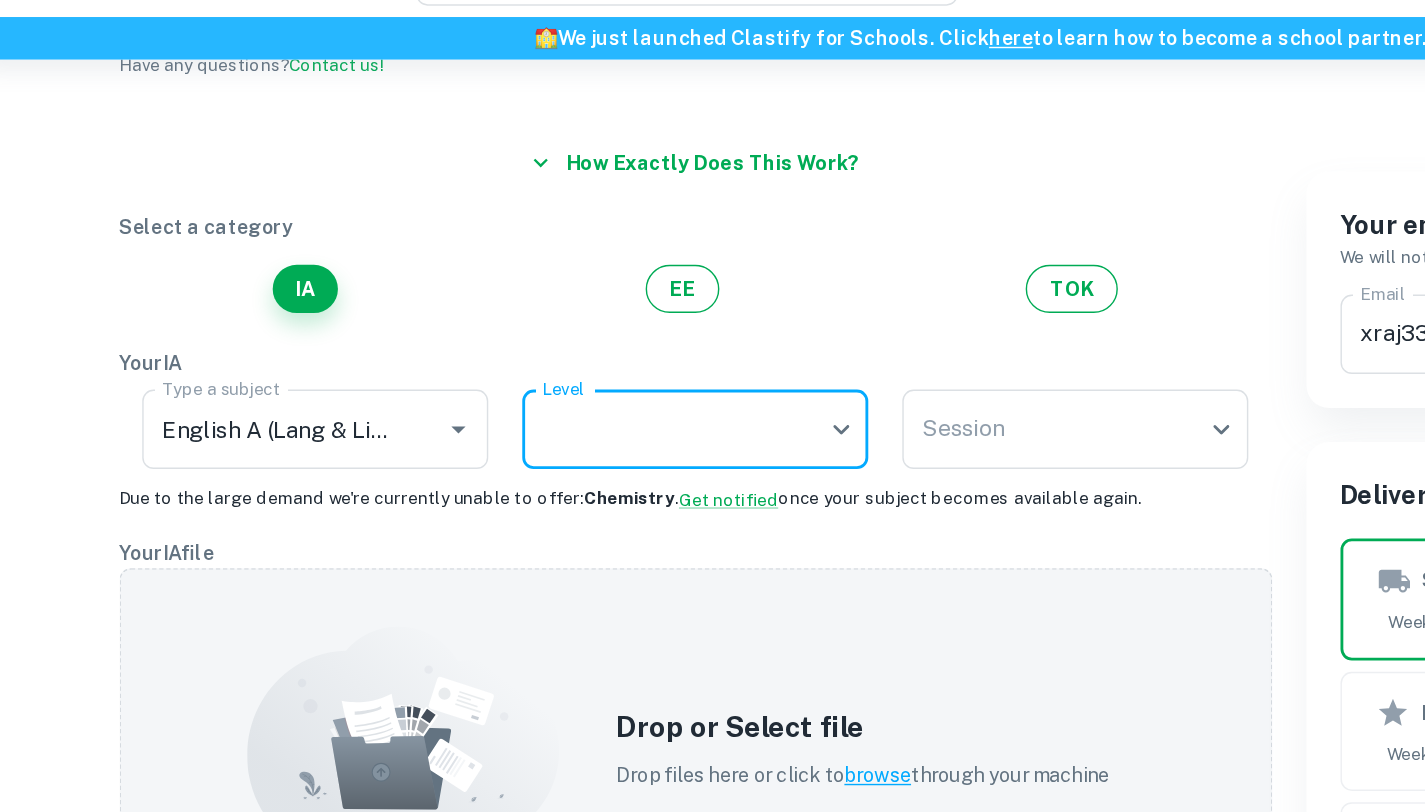 click on "We value your privacy We use cookies to enhance your browsing experience, serve personalised ads or content, and analyse our traffic. By clicking "Accept All", you consent to our use of cookies.   Cookie Policy Customise   Reject All   Accept All   Customise Consent Preferences   We use cookies to help you navigate efficiently and perform certain functions. You will find detailed information about all cookies under each consent category below. The cookies that are categorised as "Necessary" are stored on your browser as they are essential for enabling the basic functionalities of the site. ...  Show more For more information on how Google's third-party cookies operate and handle your data, see:   Google Privacy Policy Necessary Always Active Necessary cookies are required to enable the basic features of this site, such as providing secure log-in or adjusting your consent preferences. These cookies do not store any personally identifiable data. Functional Analytics Performance Advertisement Uncategorised" at bounding box center [712, 399] 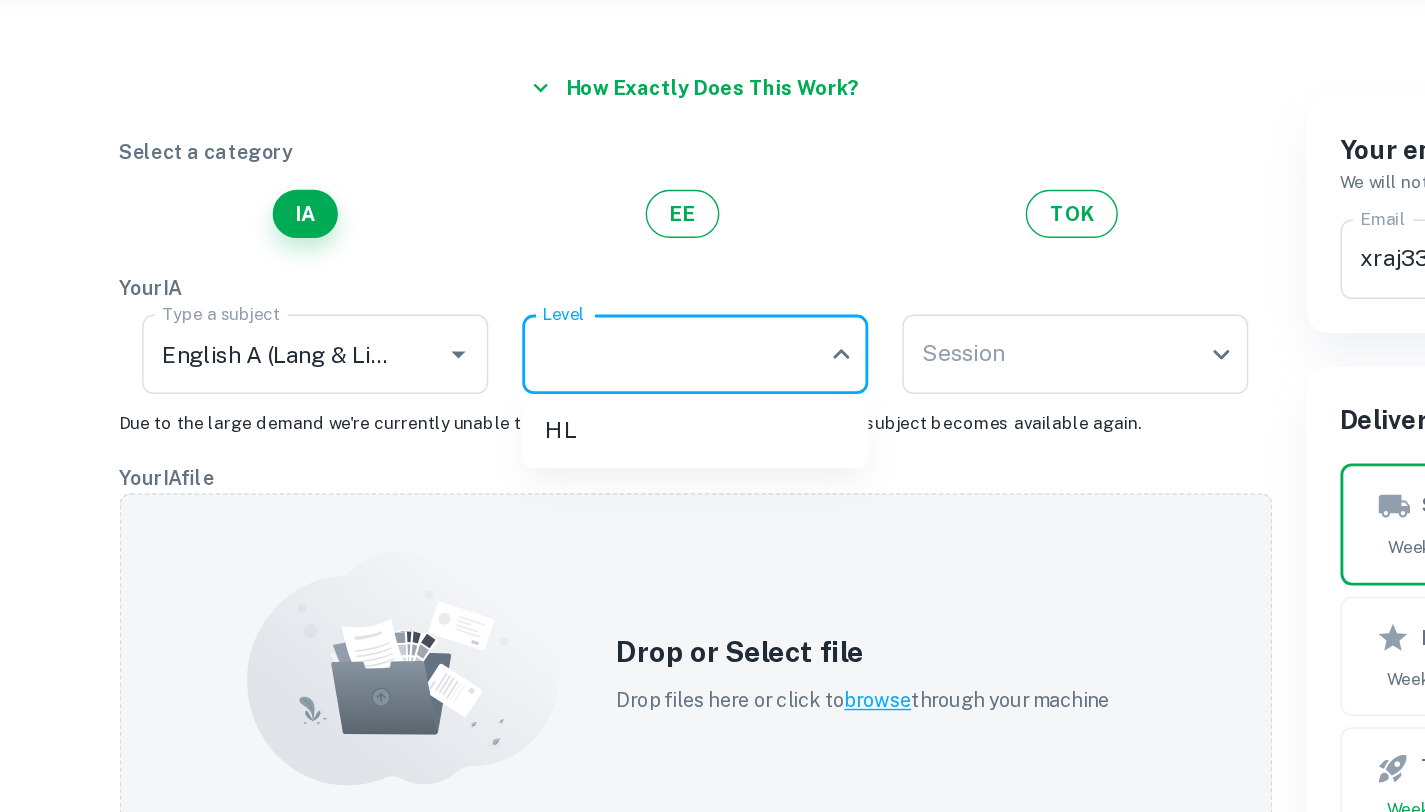 click on "HL" at bounding box center (503, 417) 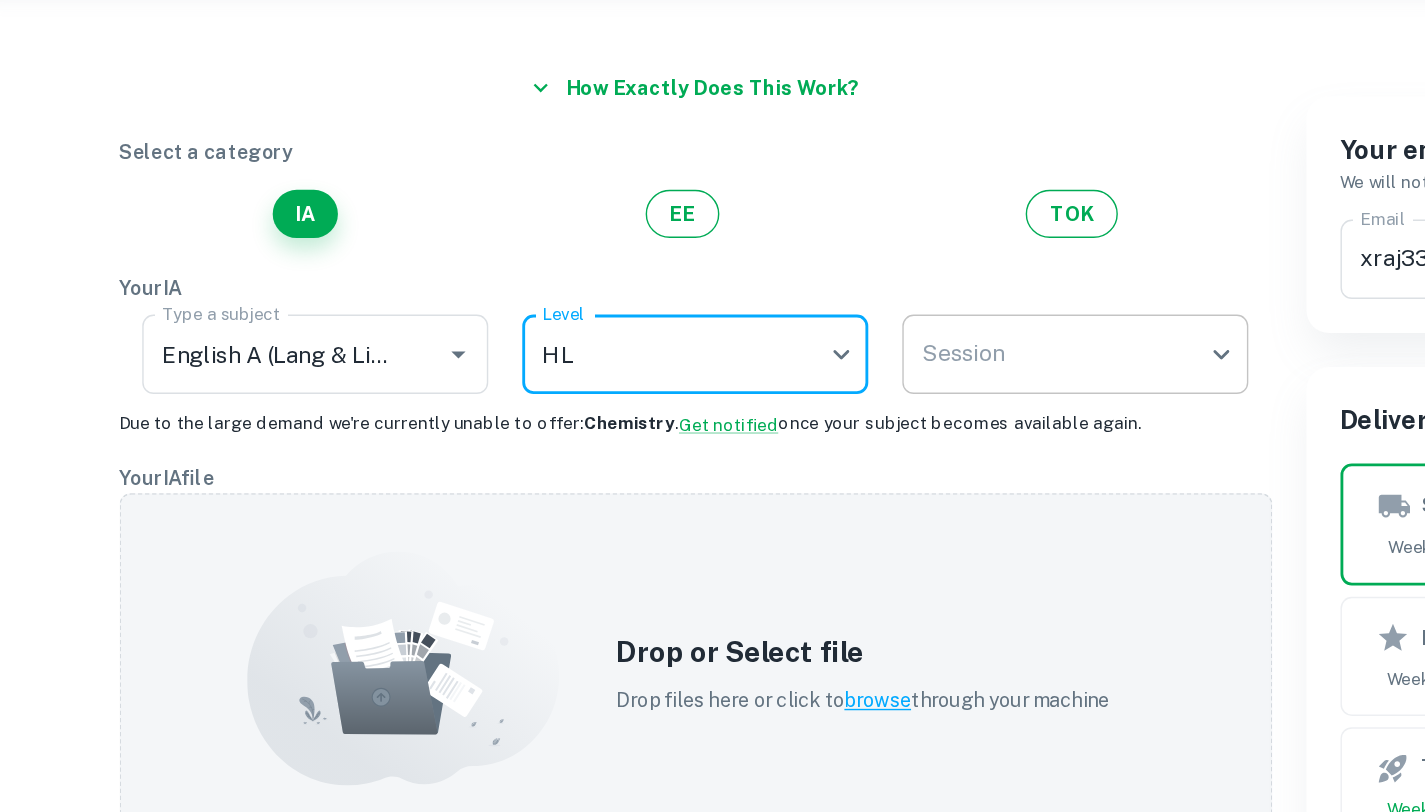 click on "We value your privacy We use cookies to enhance your browsing experience, serve personalised ads or content, and analyse our traffic. By clicking "Accept All", you consent to our use of cookies.   Cookie Policy Customise   Reject All   Accept All   Customise Consent Preferences   We use cookies to help you navigate efficiently and perform certain functions. You will find detailed information about all cookies under each consent category below. The cookies that are categorised as "Necessary" are stored on your browser as they are essential for enabling the basic functionalities of the site. ...  Show more For more information on how Google's third-party cookies operate and handle your data, see:   Google Privacy Policy Necessary Always Active Necessary cookies are required to enable the basic features of this site, such as providing secure log-in or adjusting your consent preferences. These cookies do not store any personally identifiable data. Functional Analytics Performance Advertisement Uncategorised" at bounding box center [712, 399] 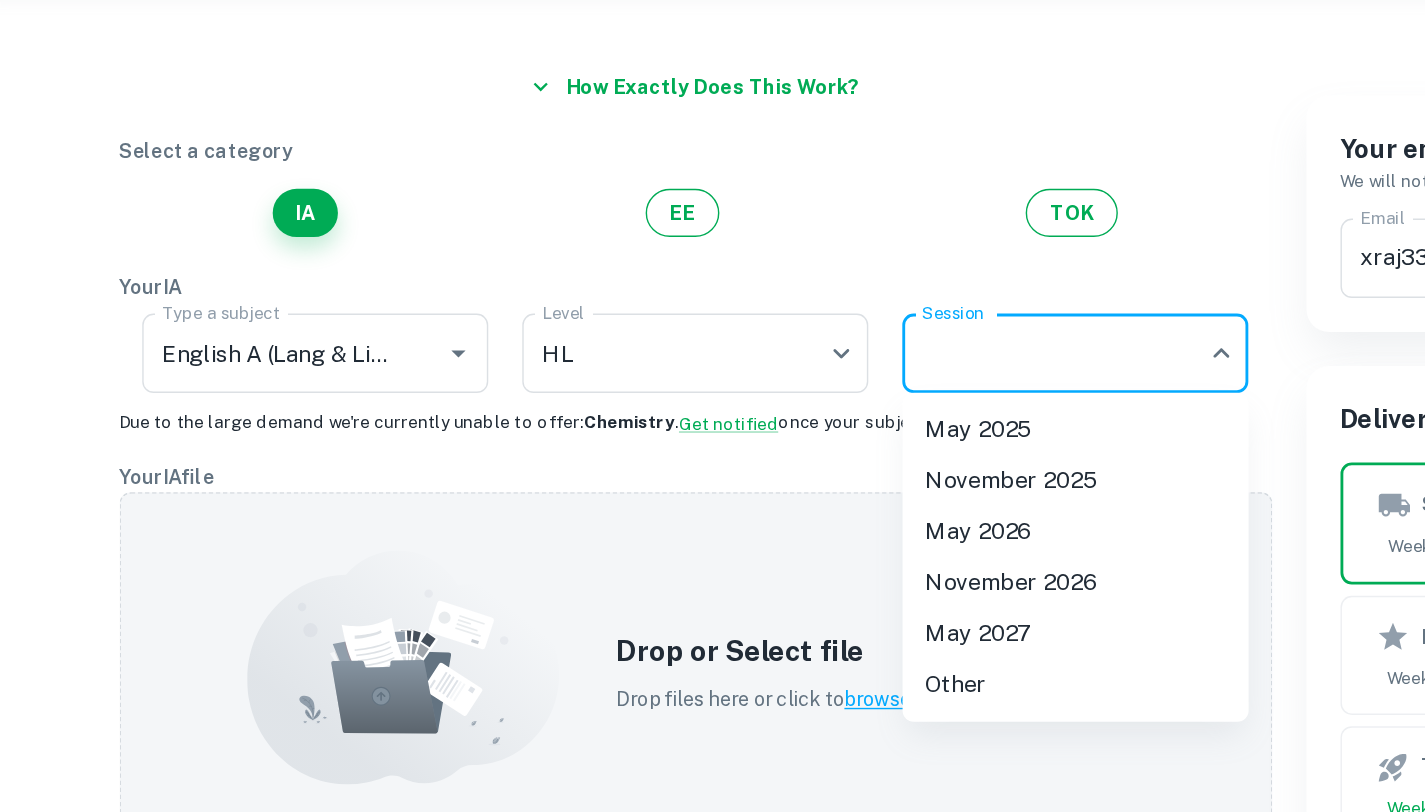 click on "May 2026" at bounding box center [771, 489] 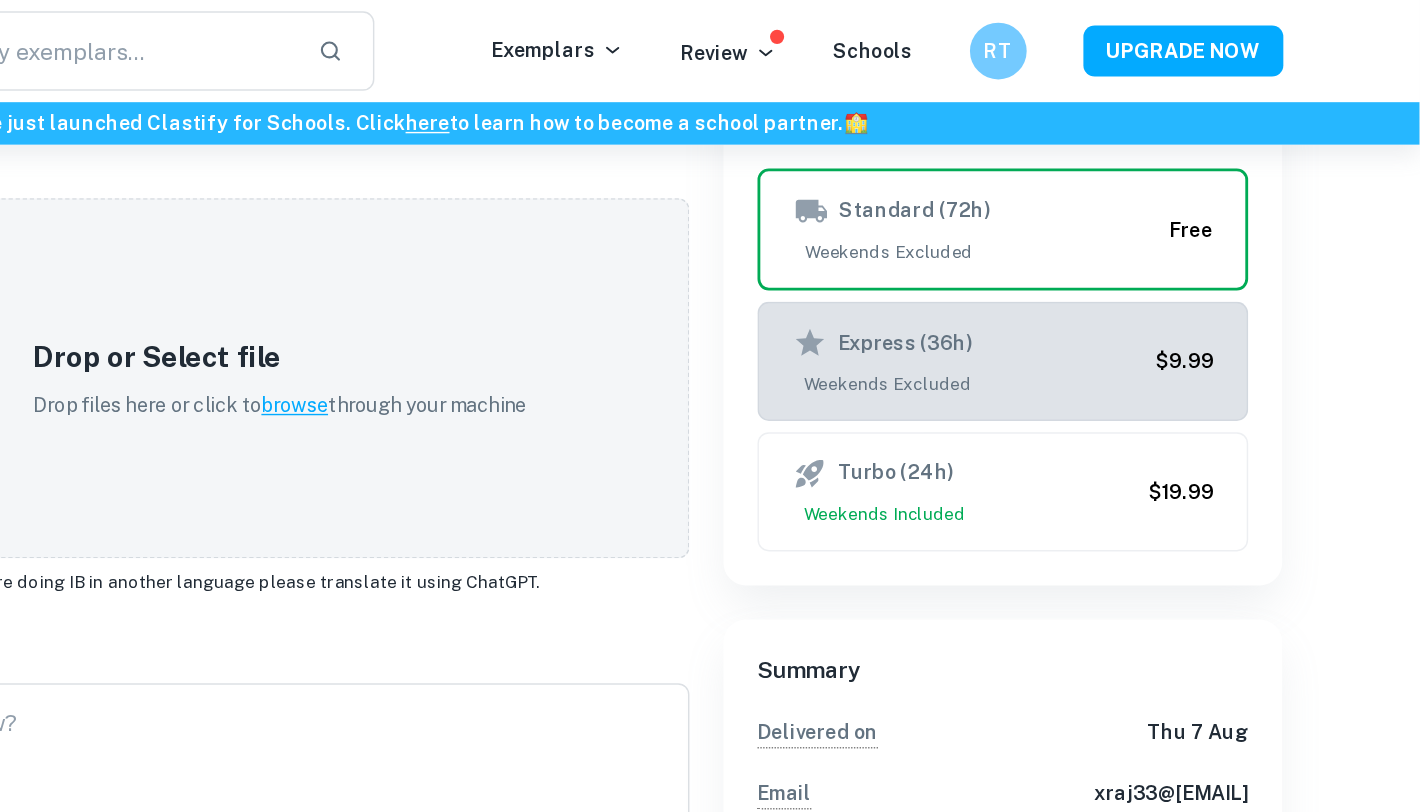 scroll, scrollTop: 427, scrollLeft: 0, axis: vertical 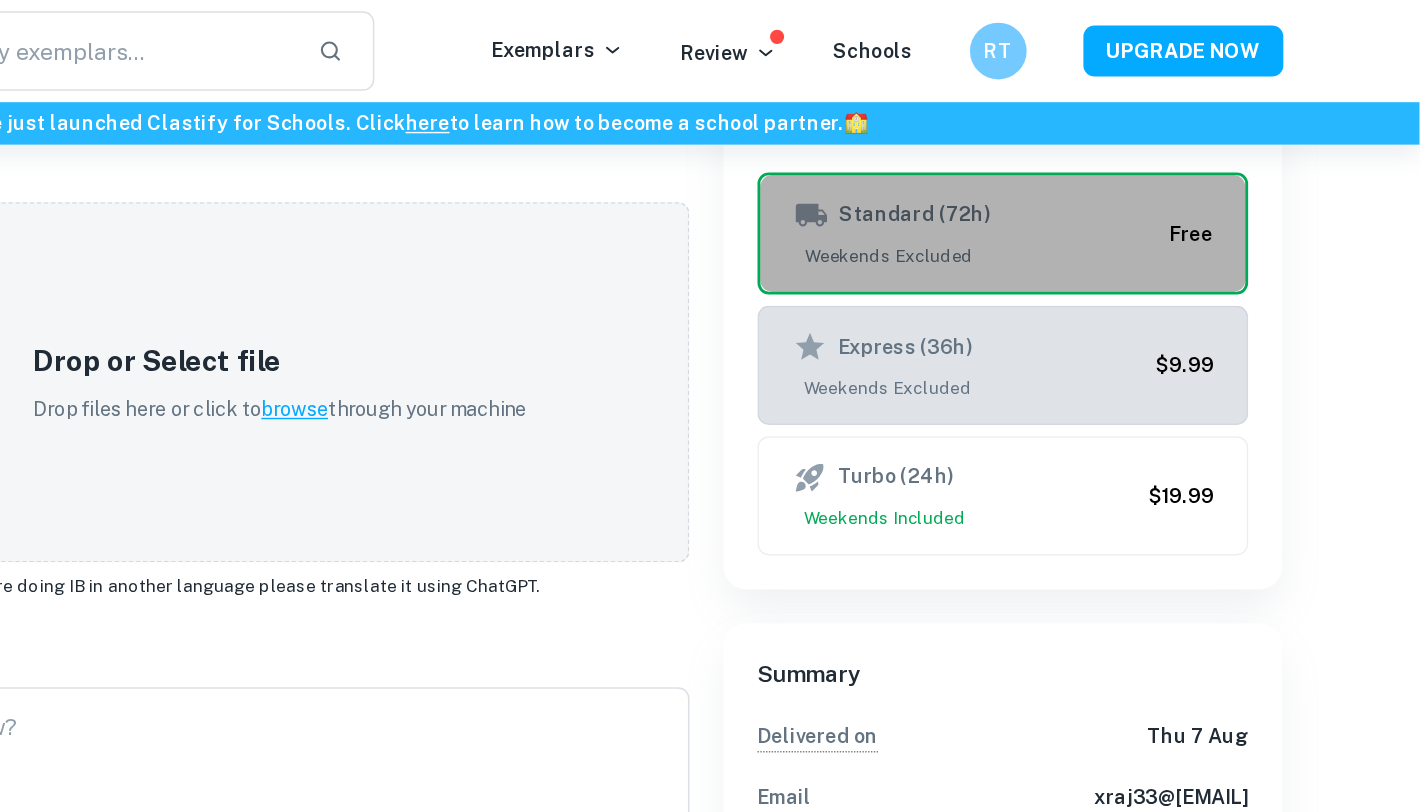 click on "Standard (72h)" at bounding box center [1112, 152] 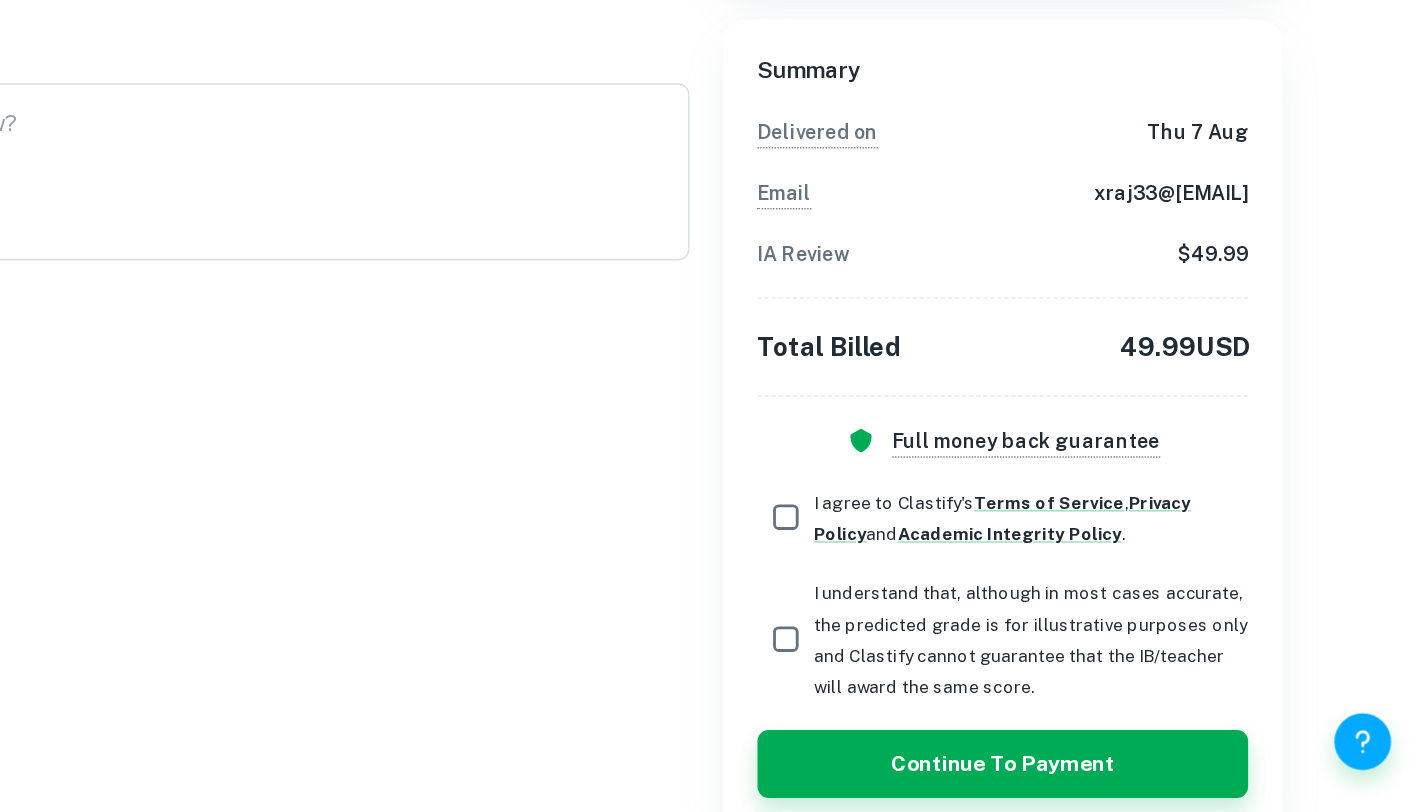scroll, scrollTop: 652, scrollLeft: 0, axis: vertical 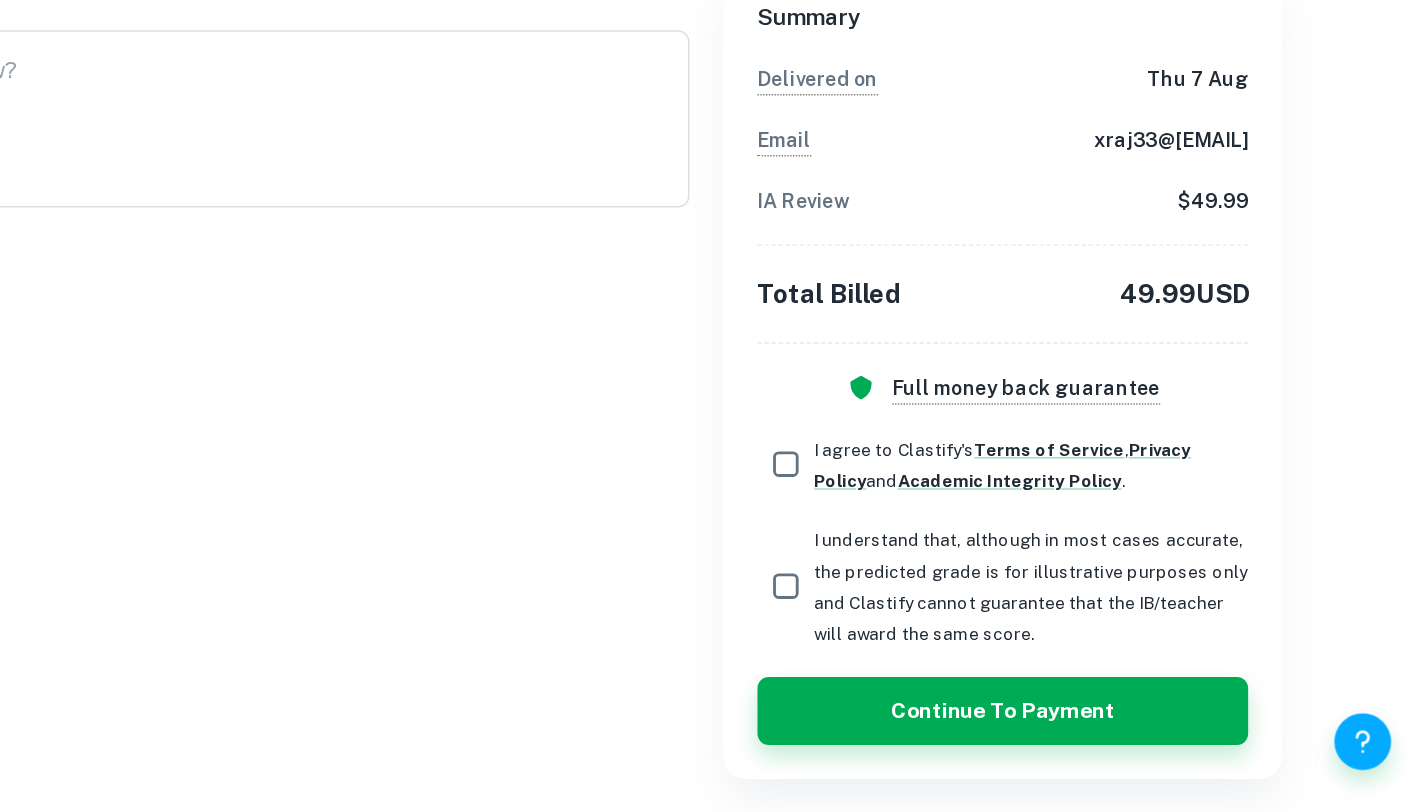 click on "I agree to Clastify's  Terms of Service ,  Privacy Policy  and  Academic Integrity Policy ." at bounding box center [978, 566] 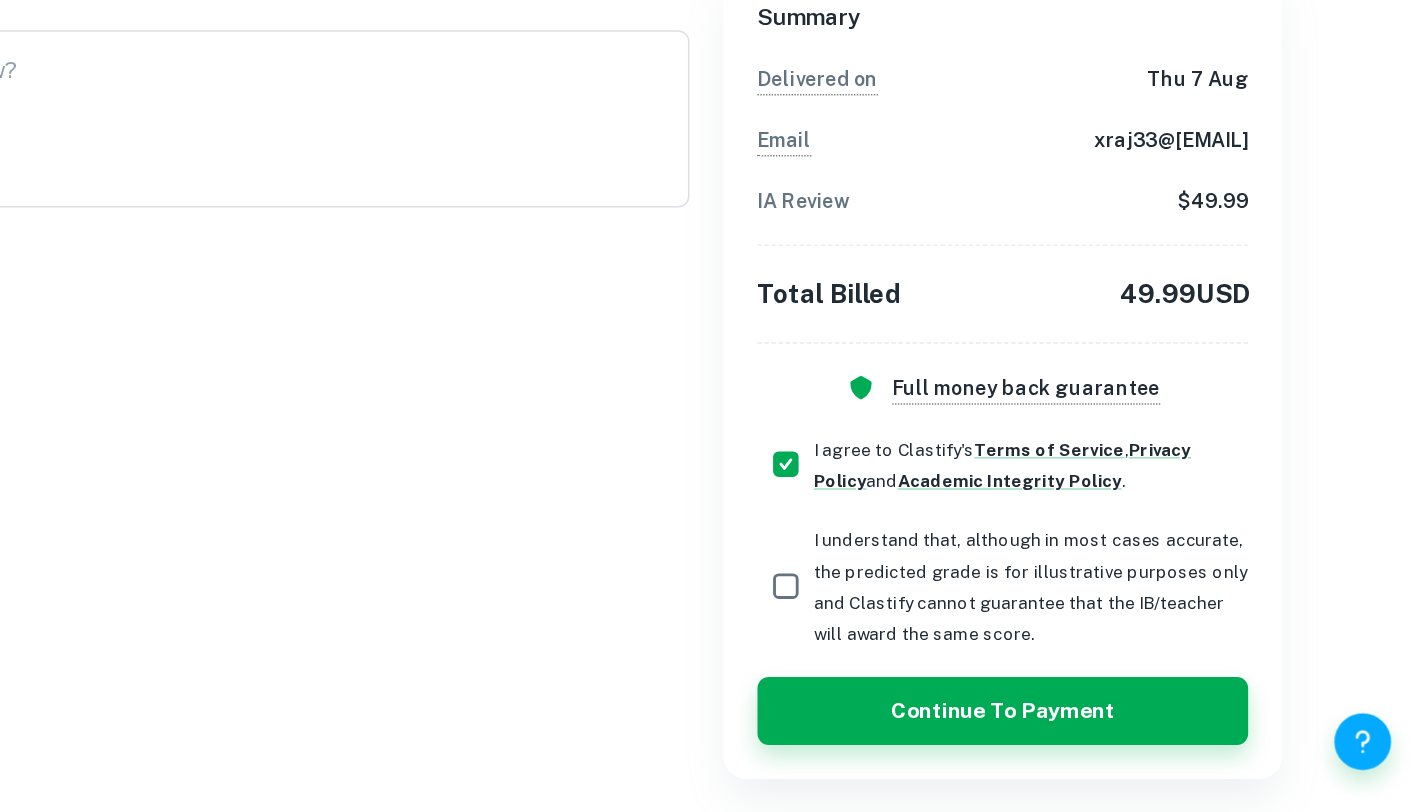 click on "I understand that, although in most cases accurate, the predicted grade is for illustrative purposes only and Clastify cannot guarantee that the IB/teacher will award the same score." at bounding box center (978, 652) 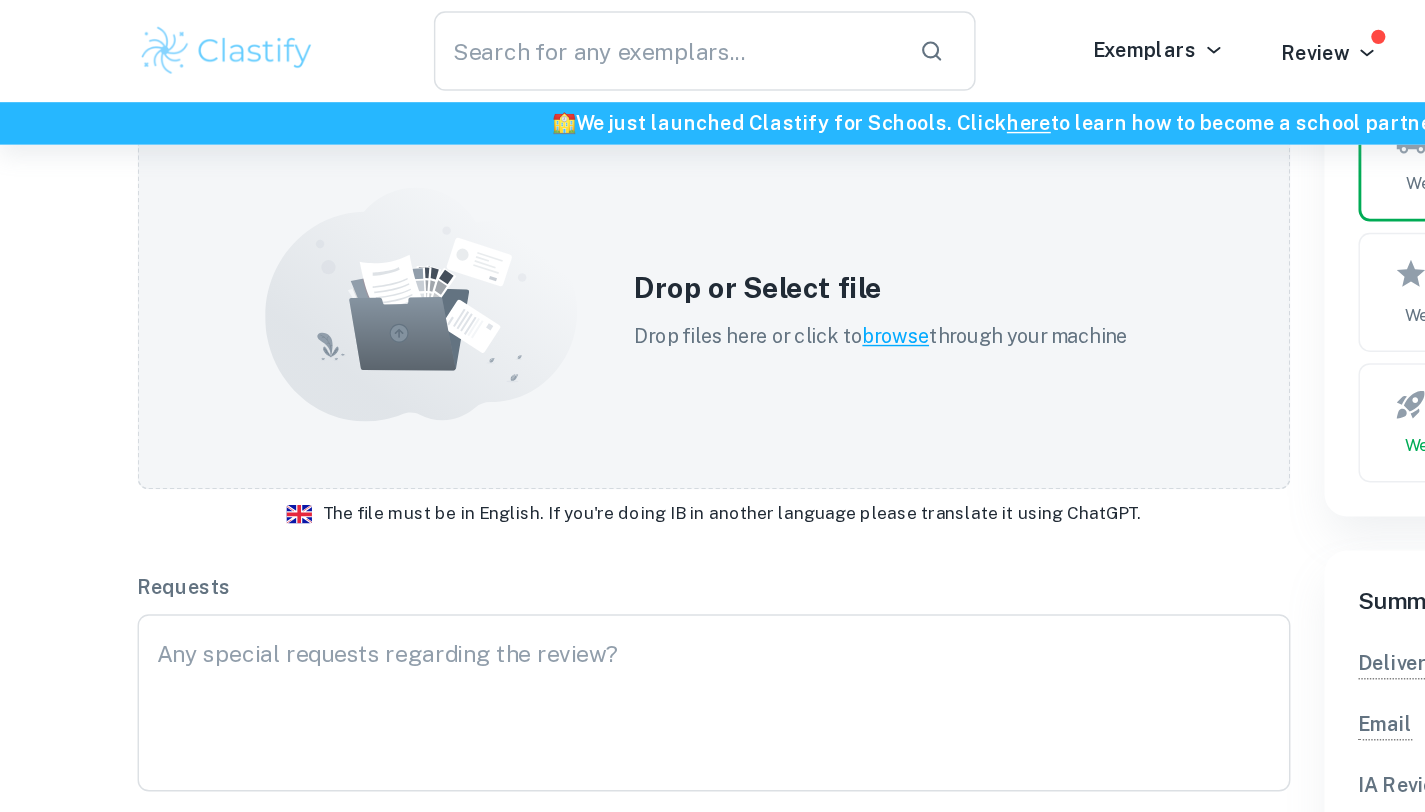 scroll, scrollTop: 476, scrollLeft: 0, axis: vertical 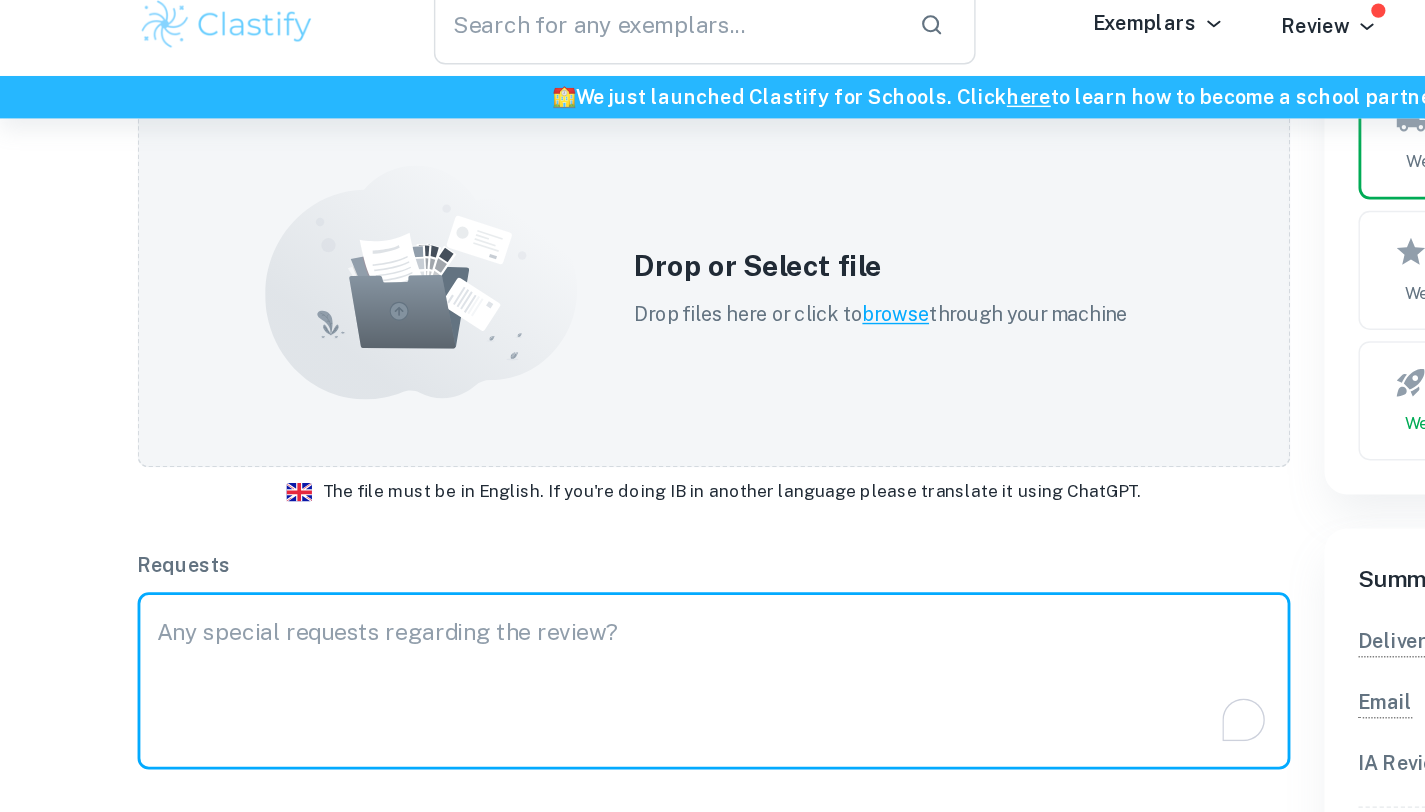 drag, startPoint x: 1048, startPoint y: 715, endPoint x: 624, endPoint y: 494, distance: 478.1391 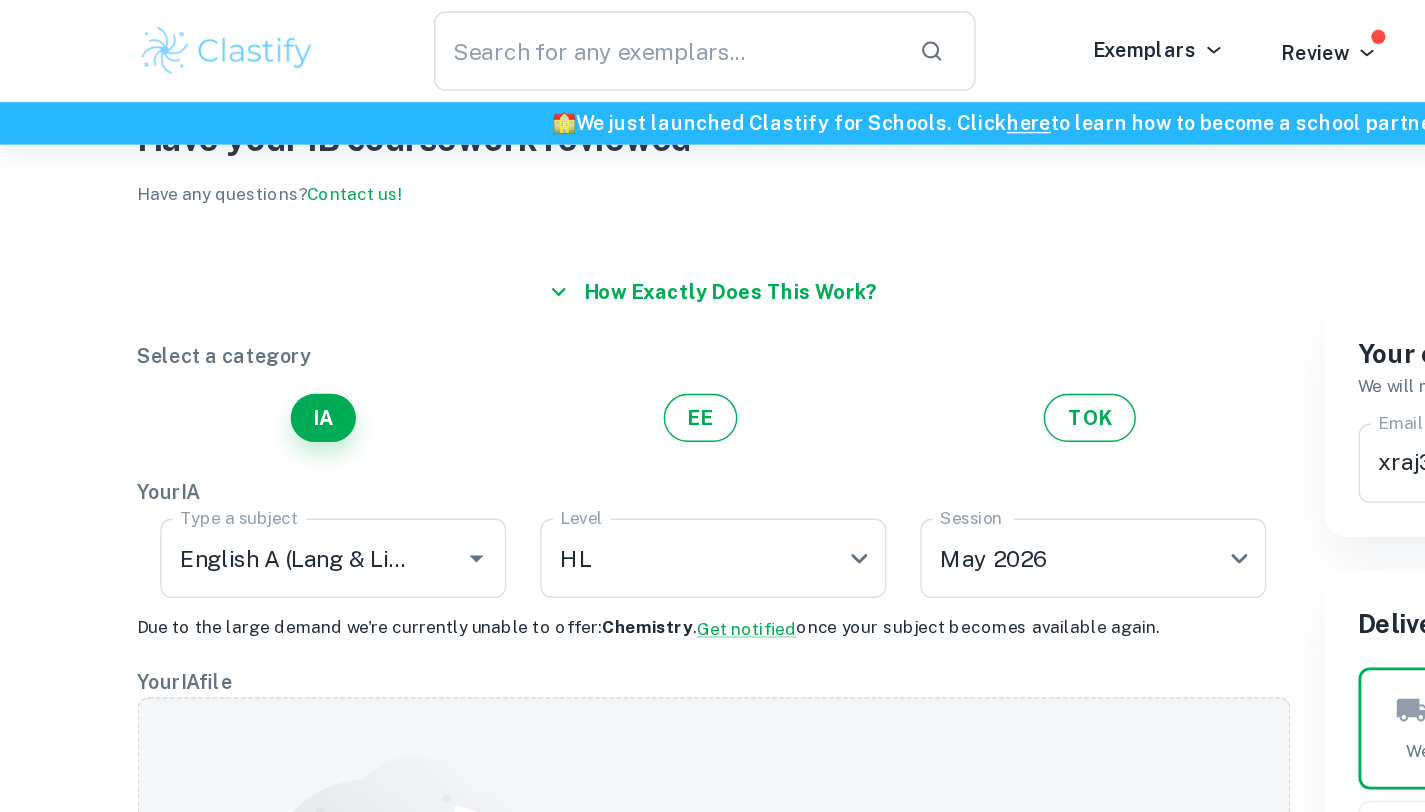 scroll, scrollTop: 0, scrollLeft: 0, axis: both 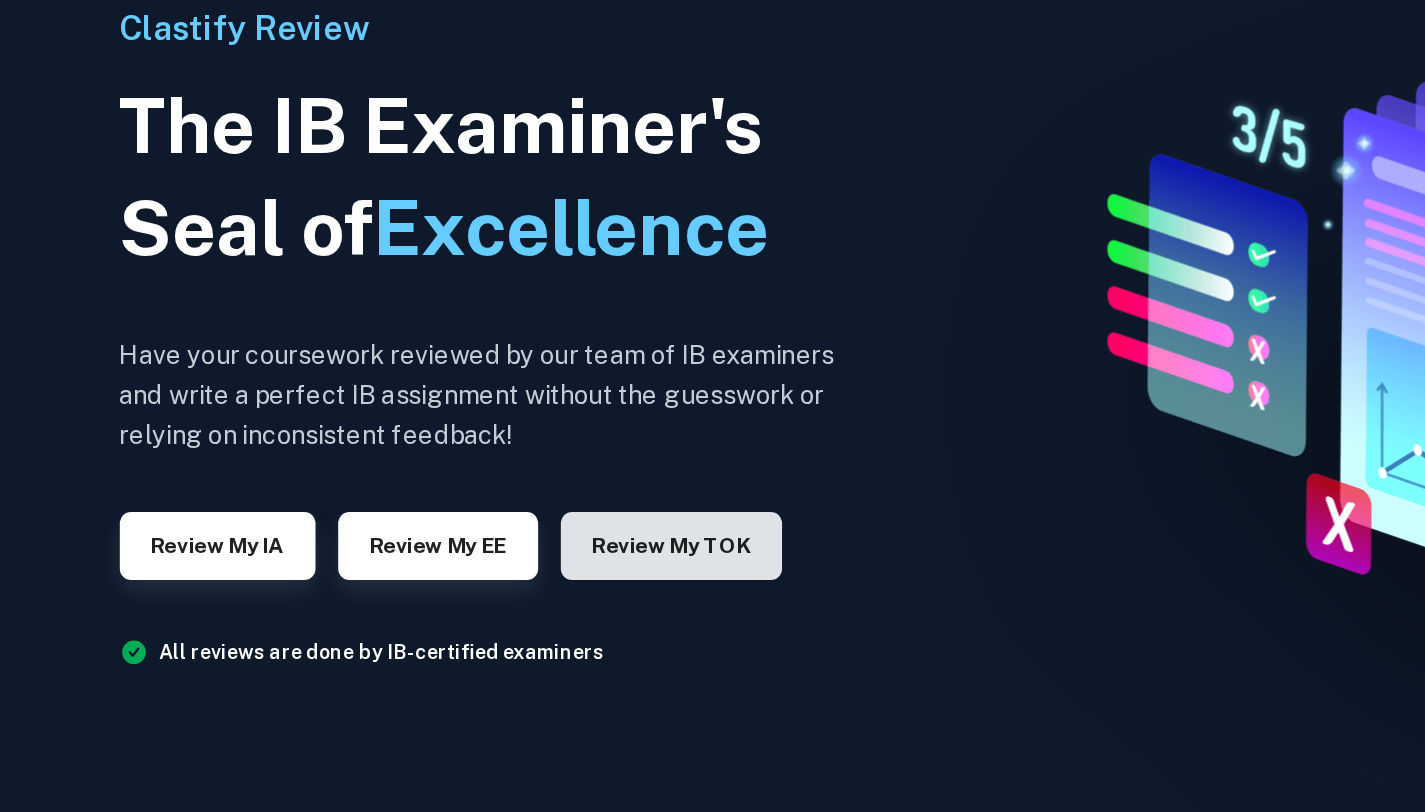 click on "Review my TOK" at bounding box center [486, 555] 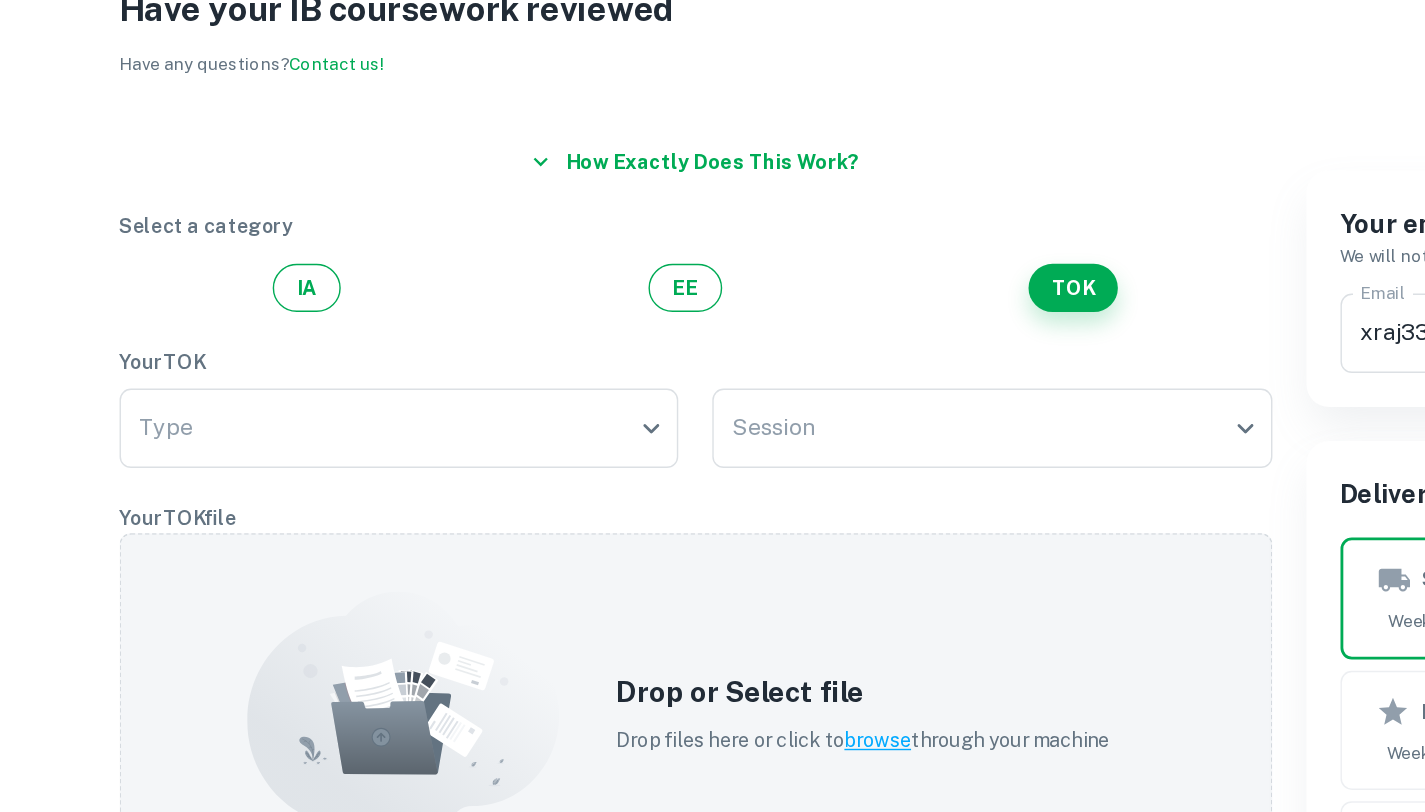 click on "Drop or Select file Drop files here or click to  browse  through your machine" at bounding box center (503, 673) 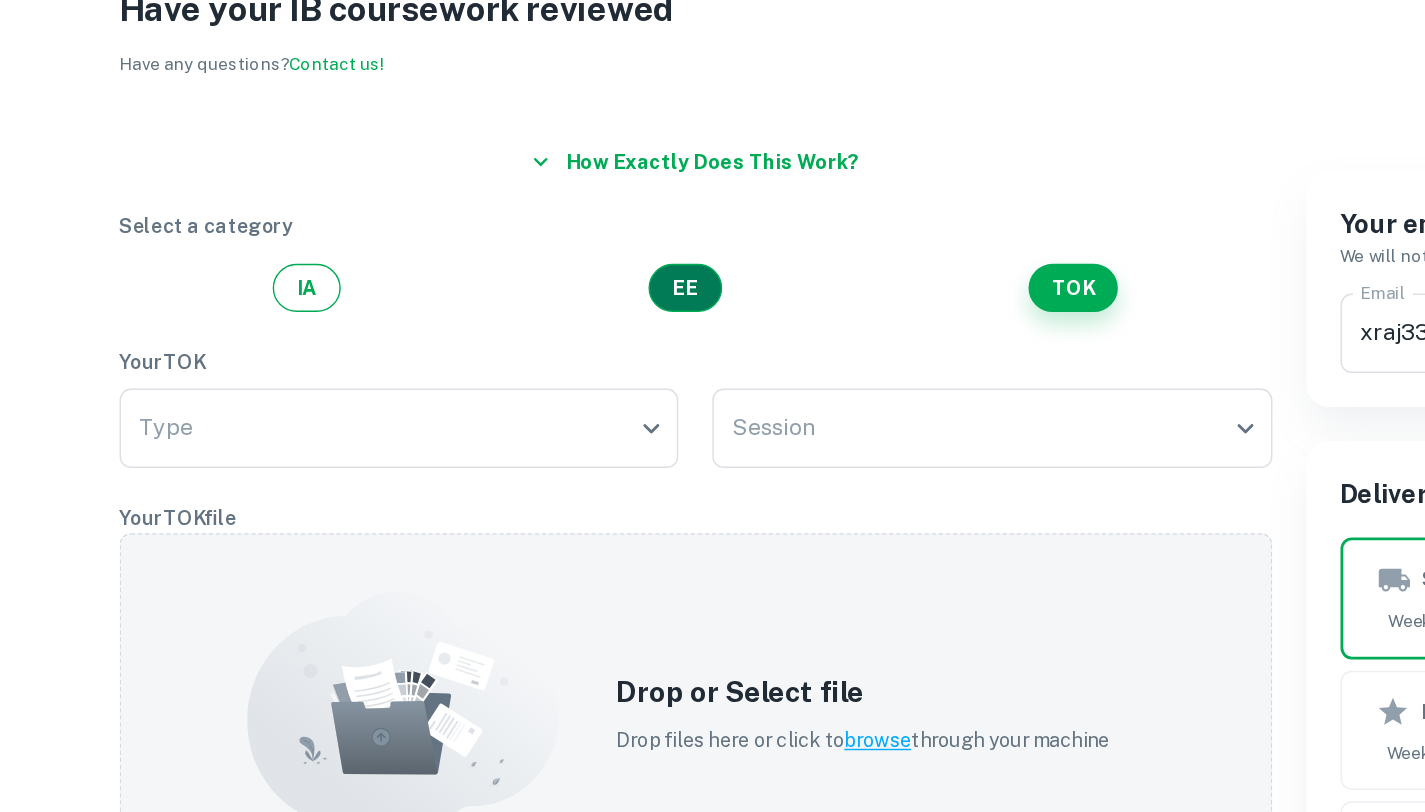 click on "EE" at bounding box center [496, 373] 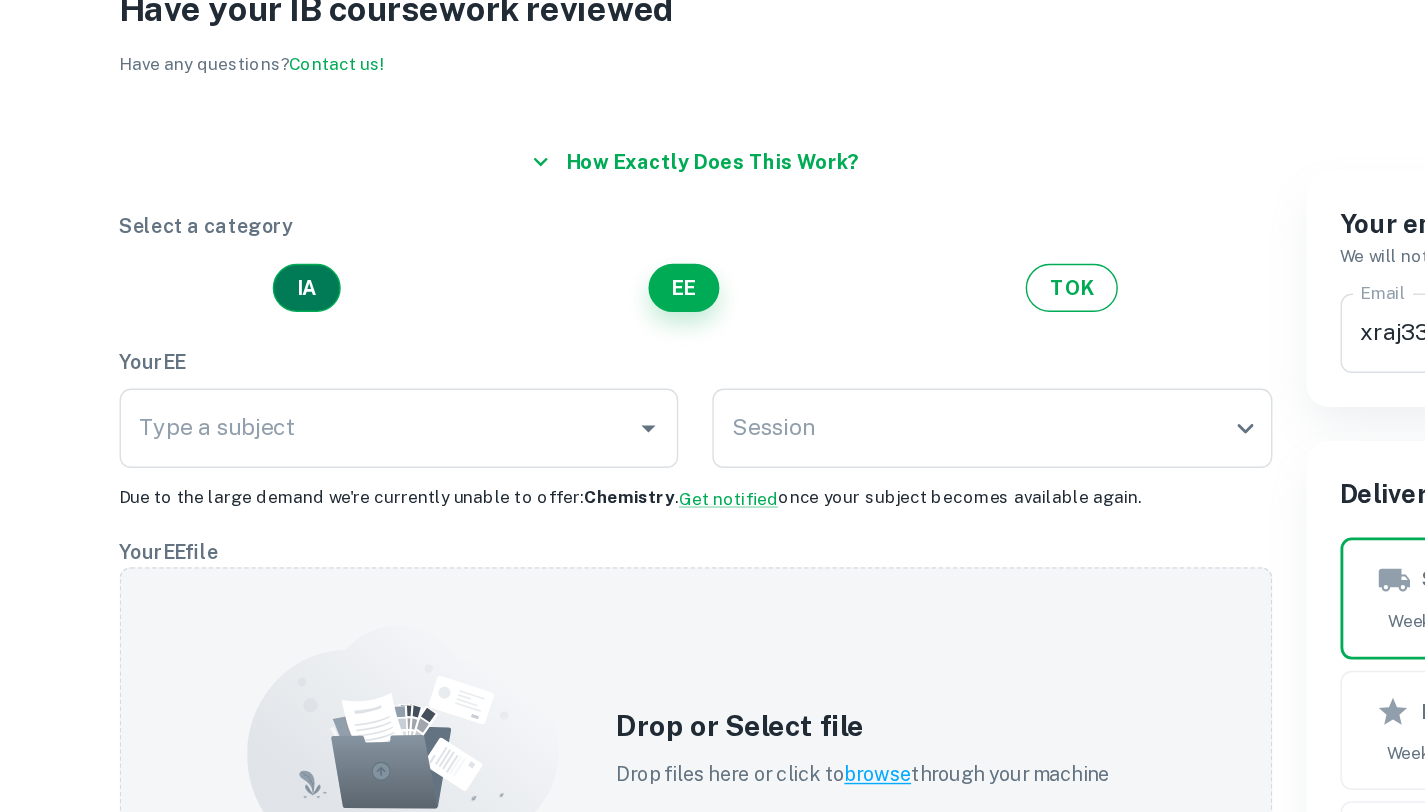 click on "IA" at bounding box center (229, 373) 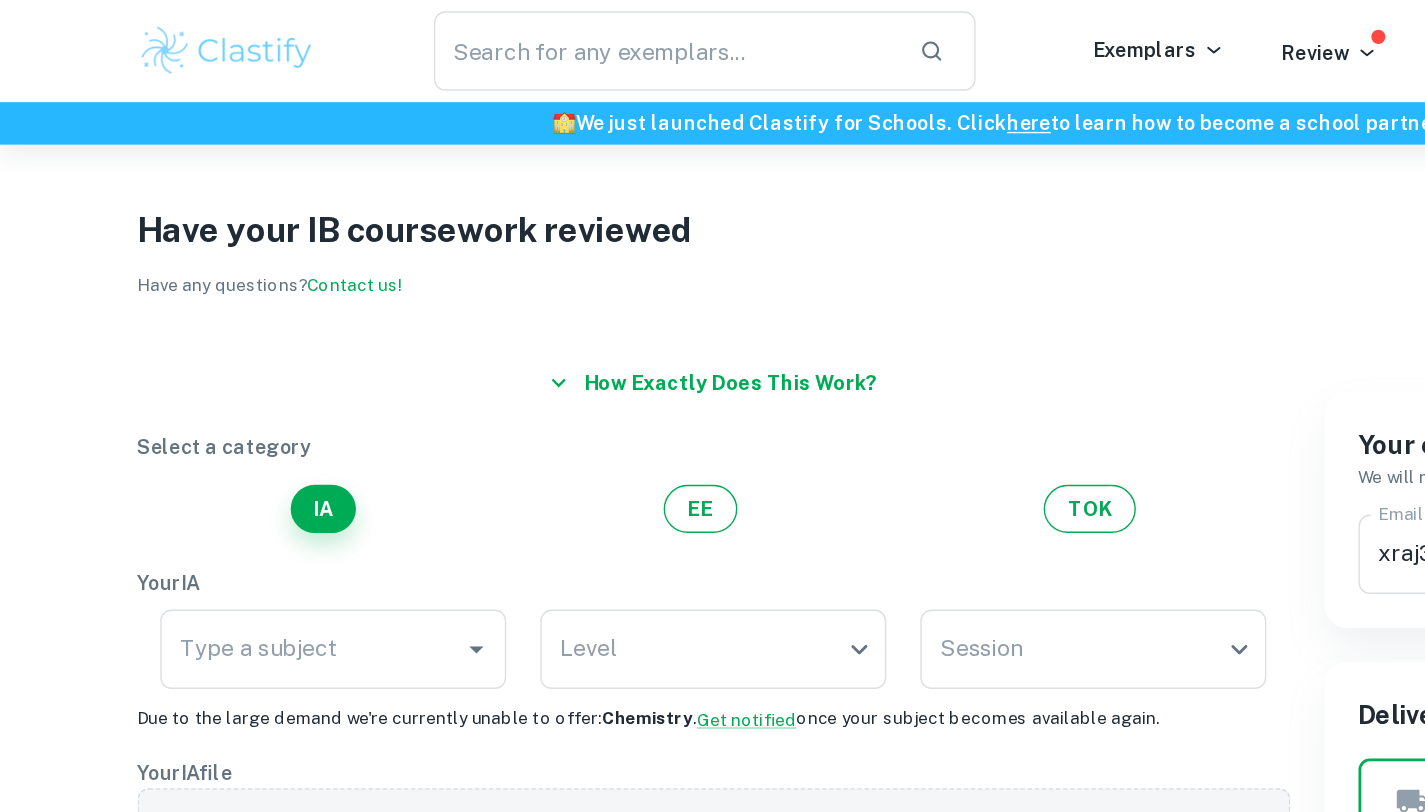 scroll, scrollTop: 0, scrollLeft: 0, axis: both 